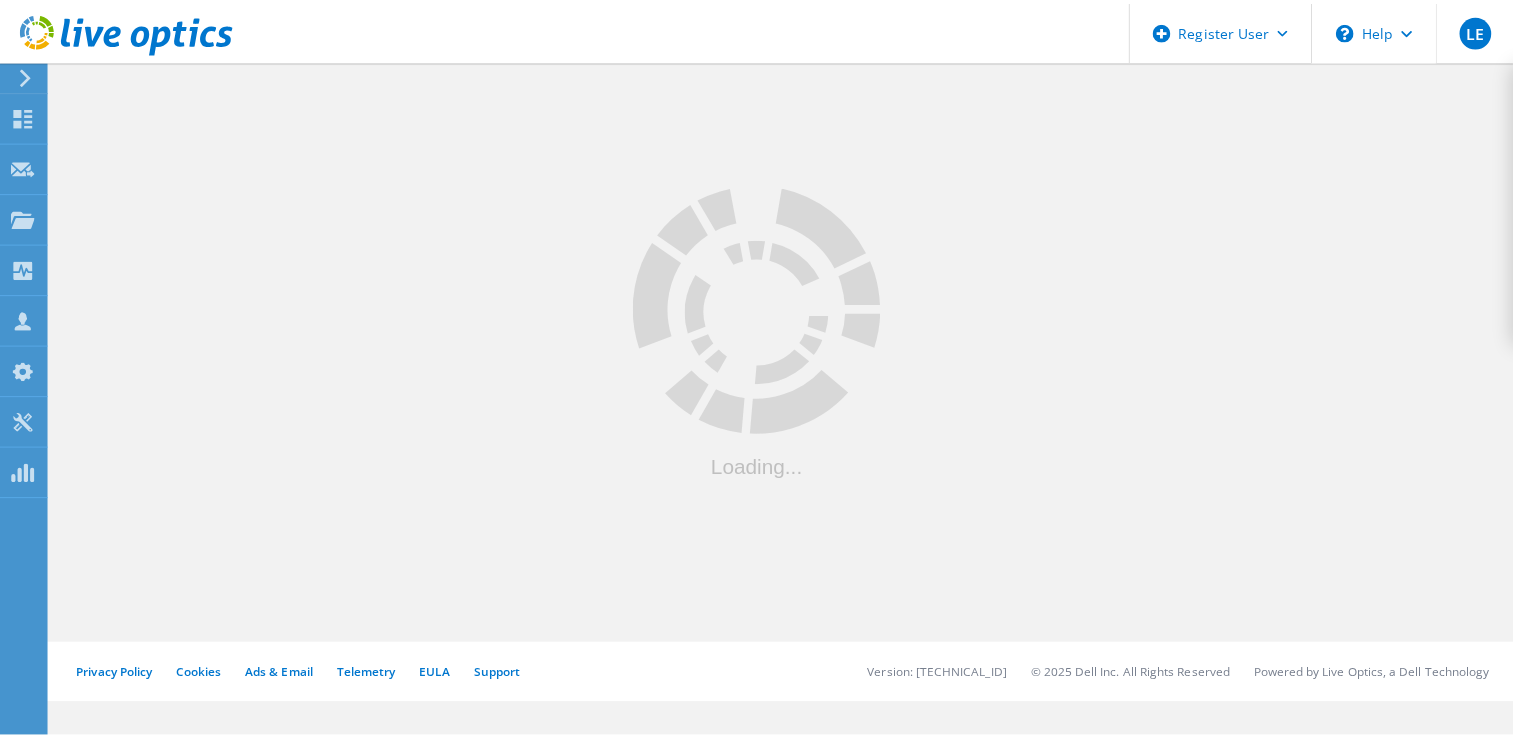 scroll, scrollTop: 0, scrollLeft: 0, axis: both 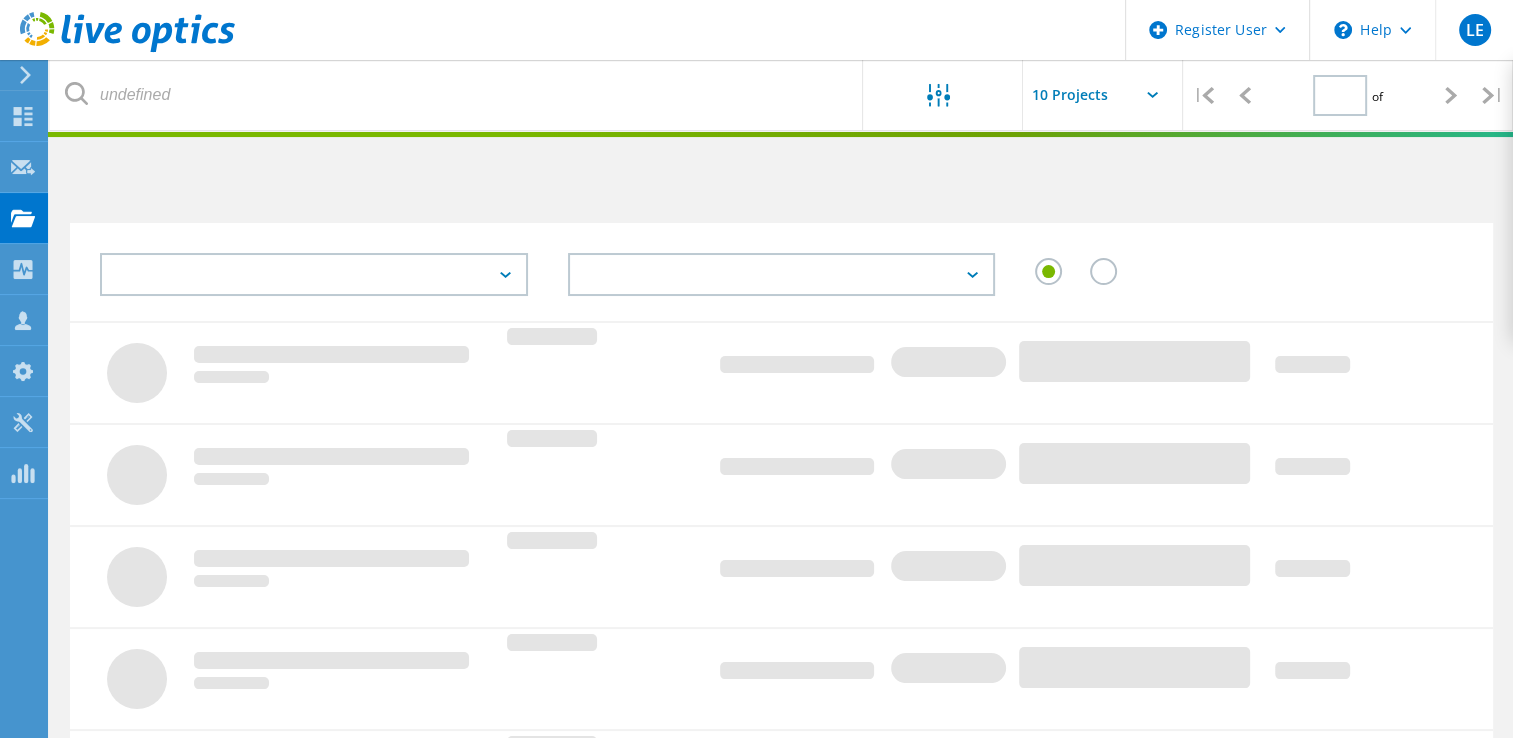 type on "1" 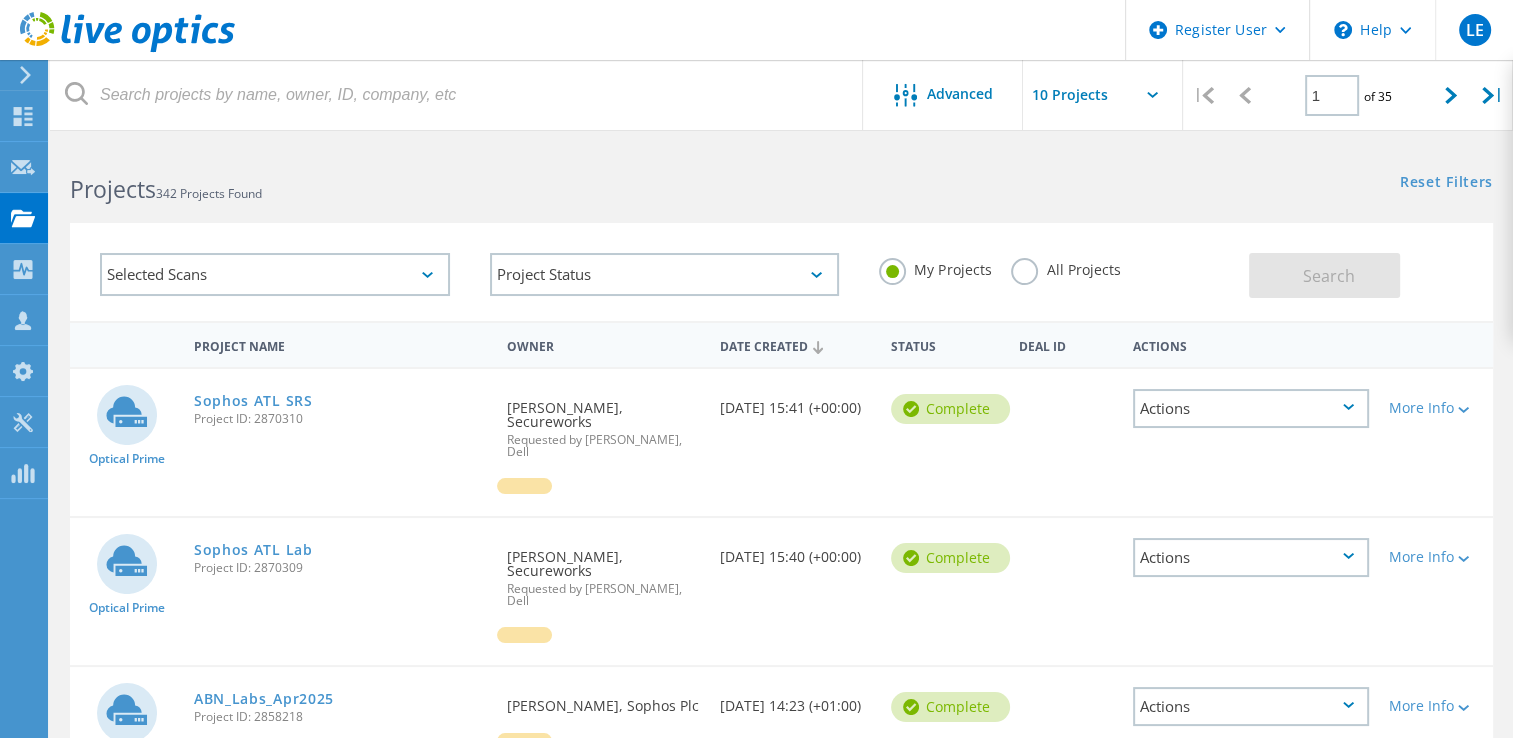 click at bounding box center (457, 95) 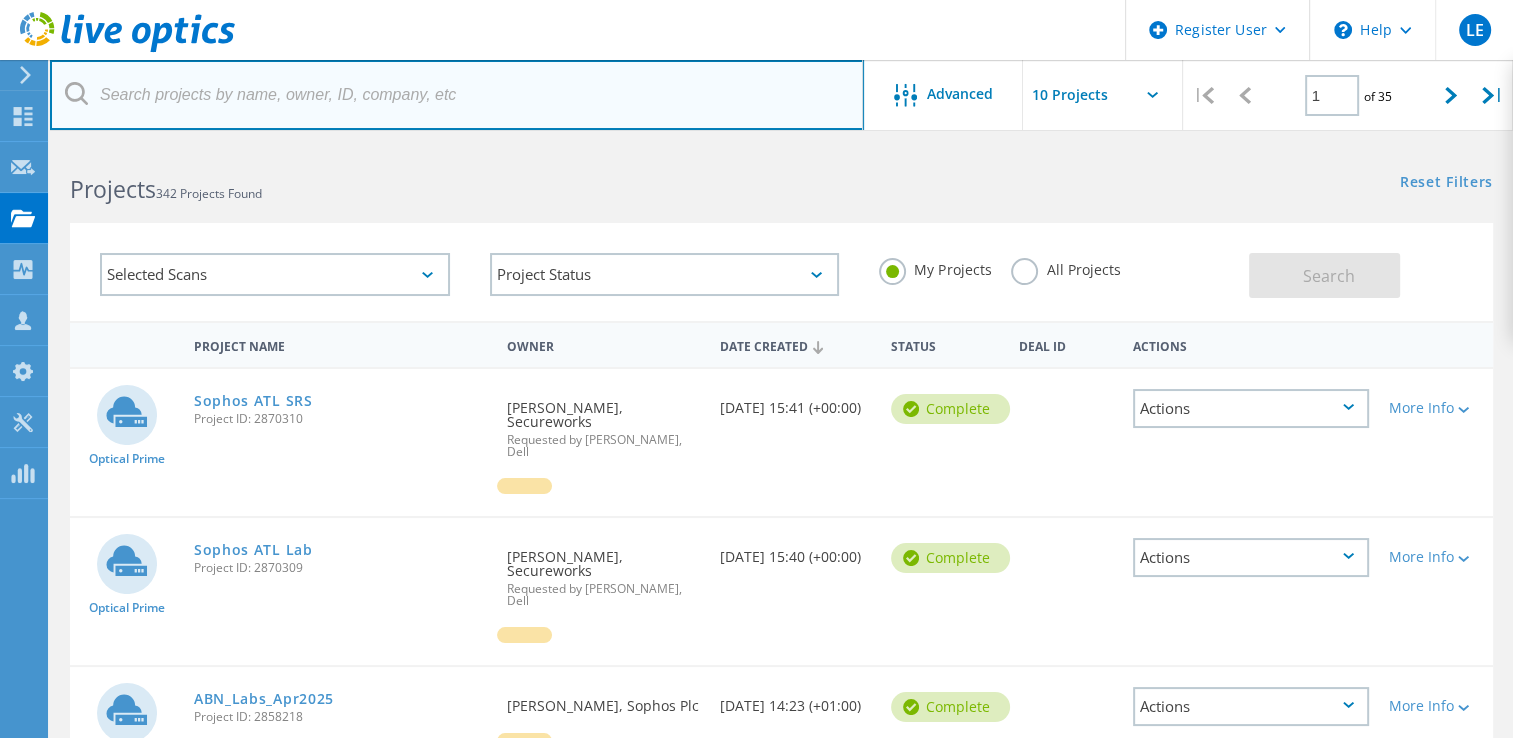 click at bounding box center (457, 95) 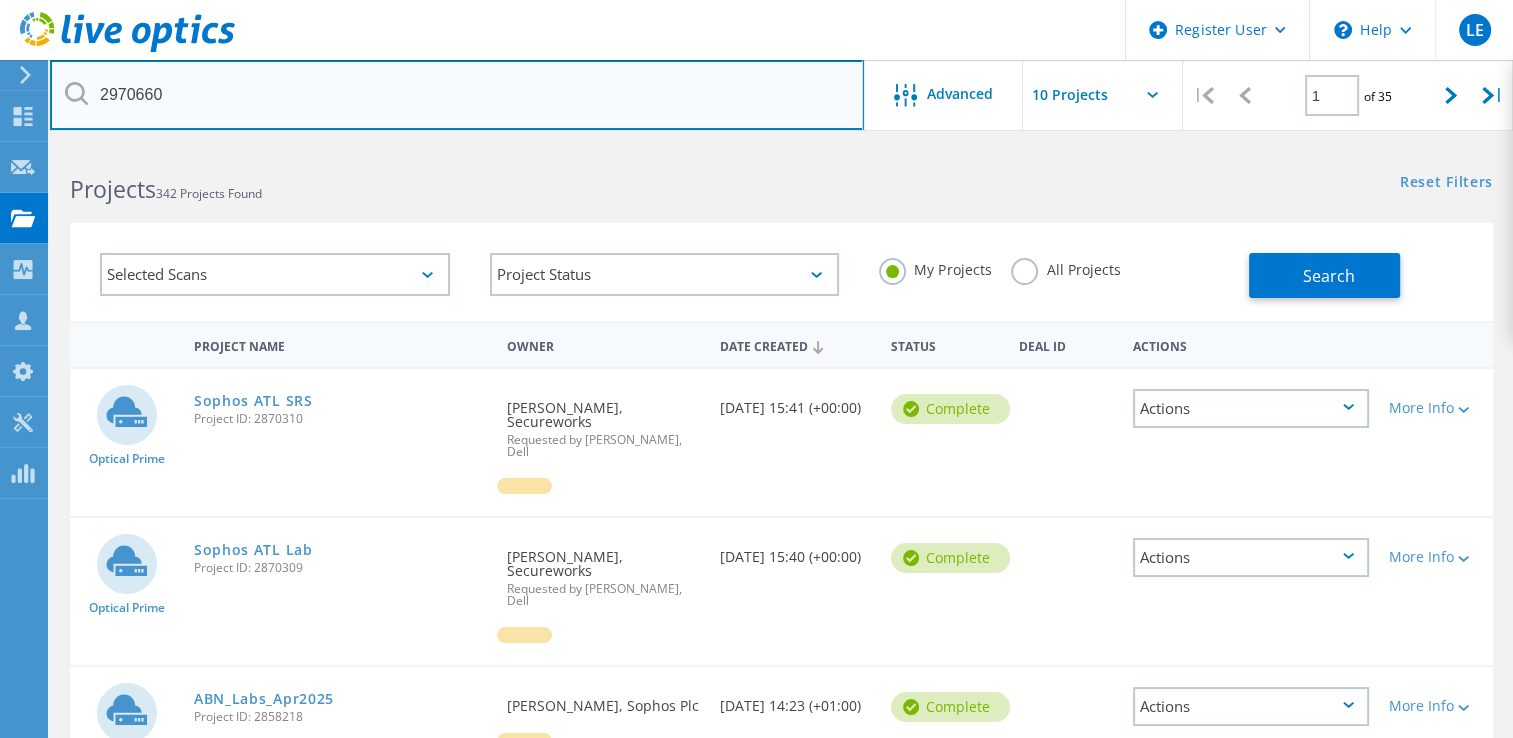type on "2970660" 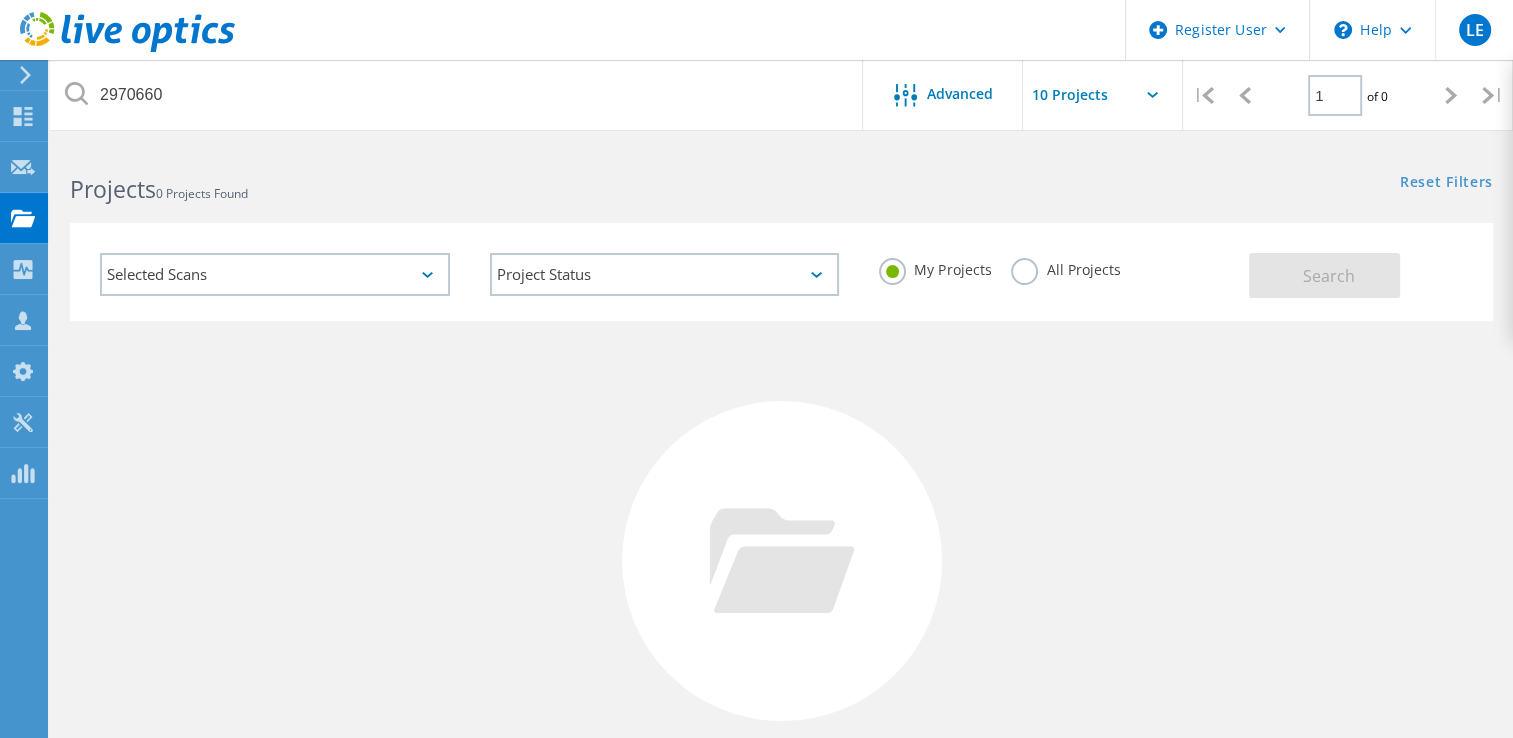 click on "All Projects" 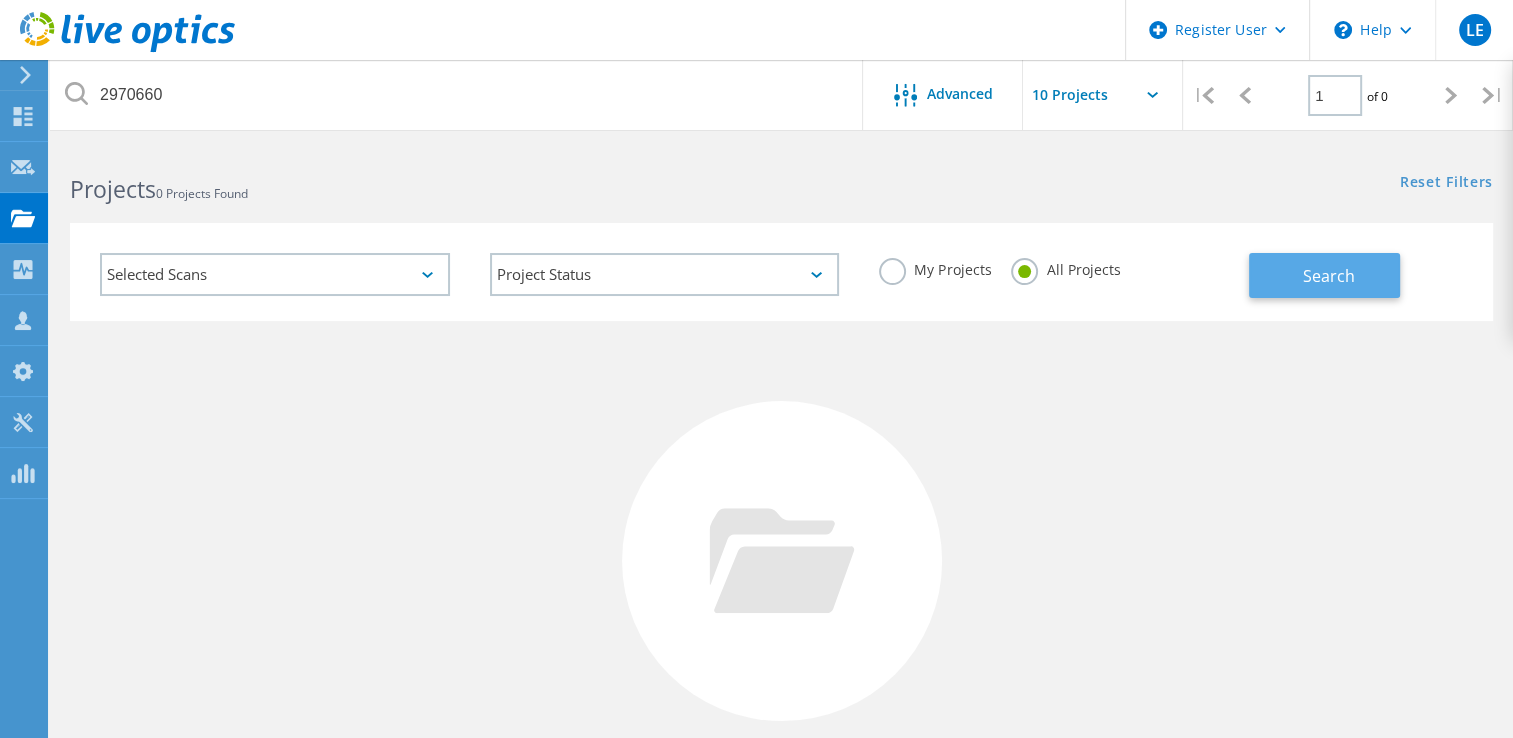 click on "Search" 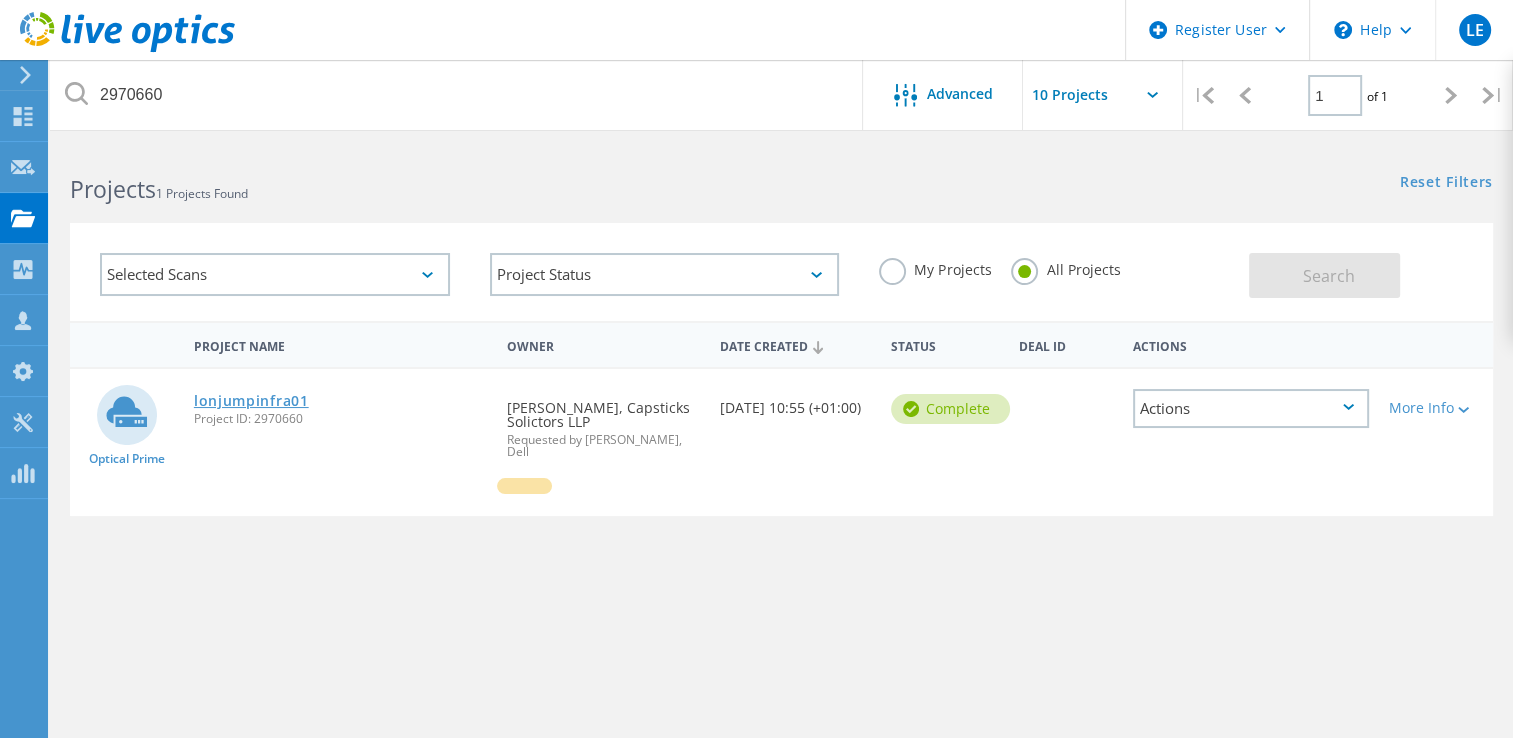 click on "lonjumpinfra01" 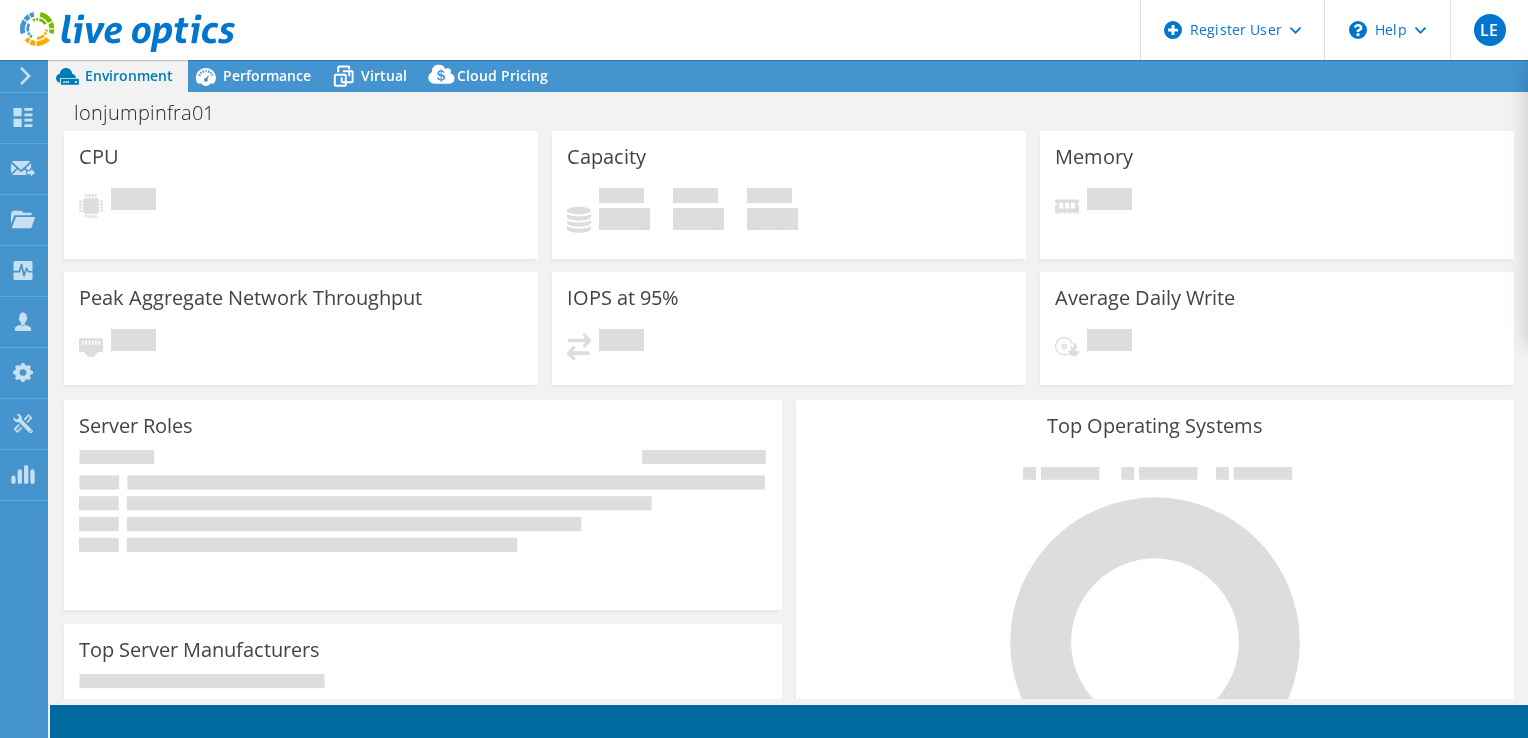 scroll, scrollTop: 0, scrollLeft: 0, axis: both 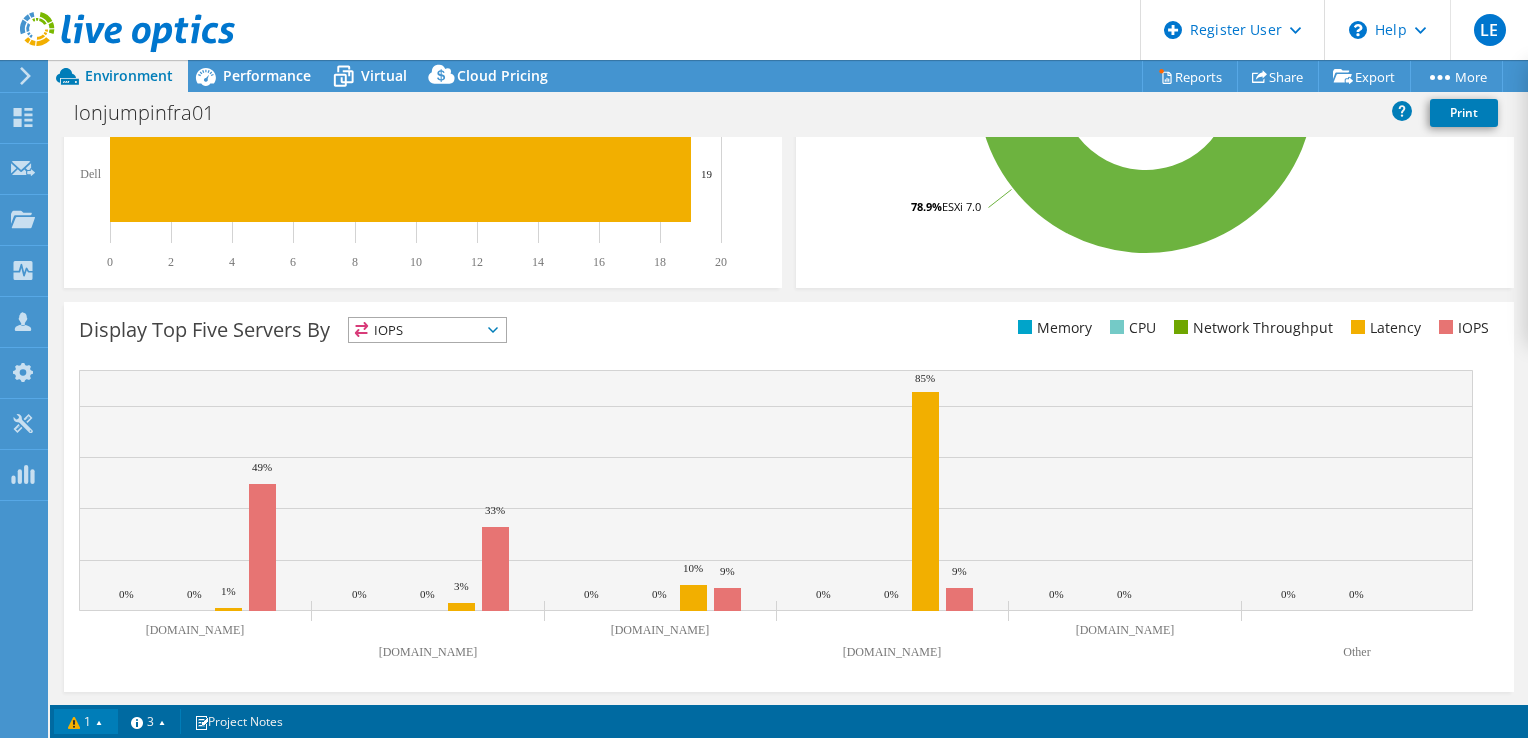 click on "1" at bounding box center [86, 721] 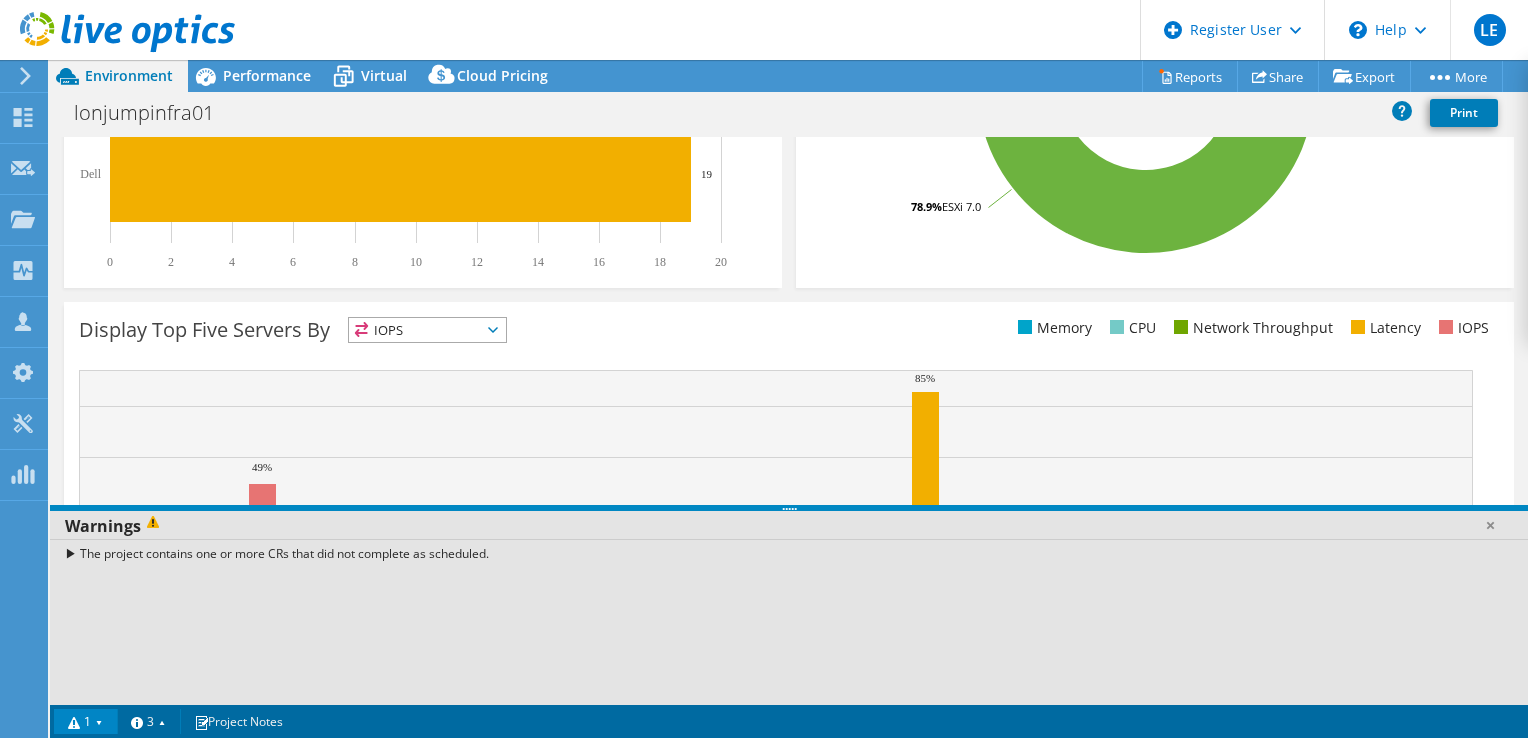 click on "The project contains one or more CRs that did not complete as scheduled." at bounding box center [789, 553] 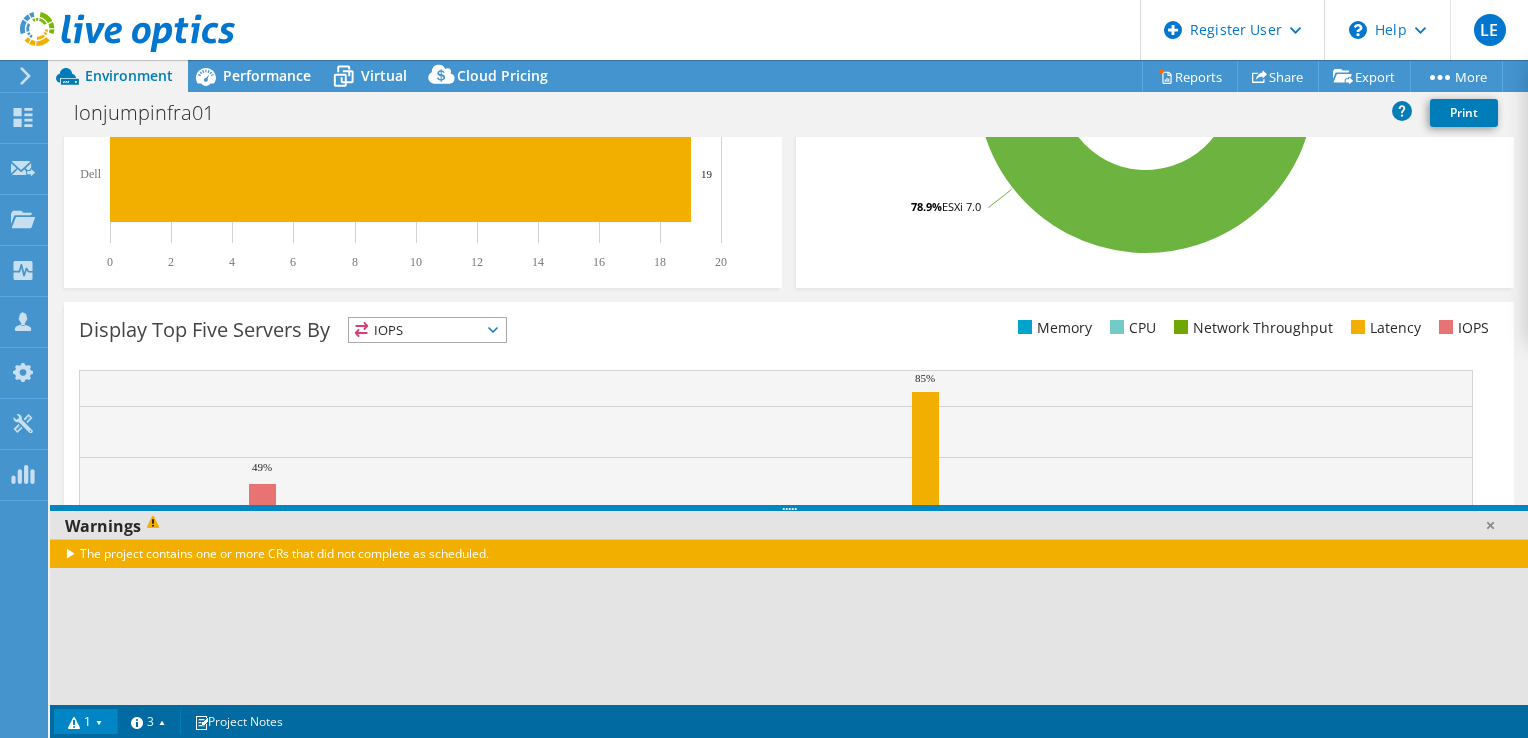 click on "The project contains one or more CRs that did not complete as scheduled." at bounding box center (789, 553) 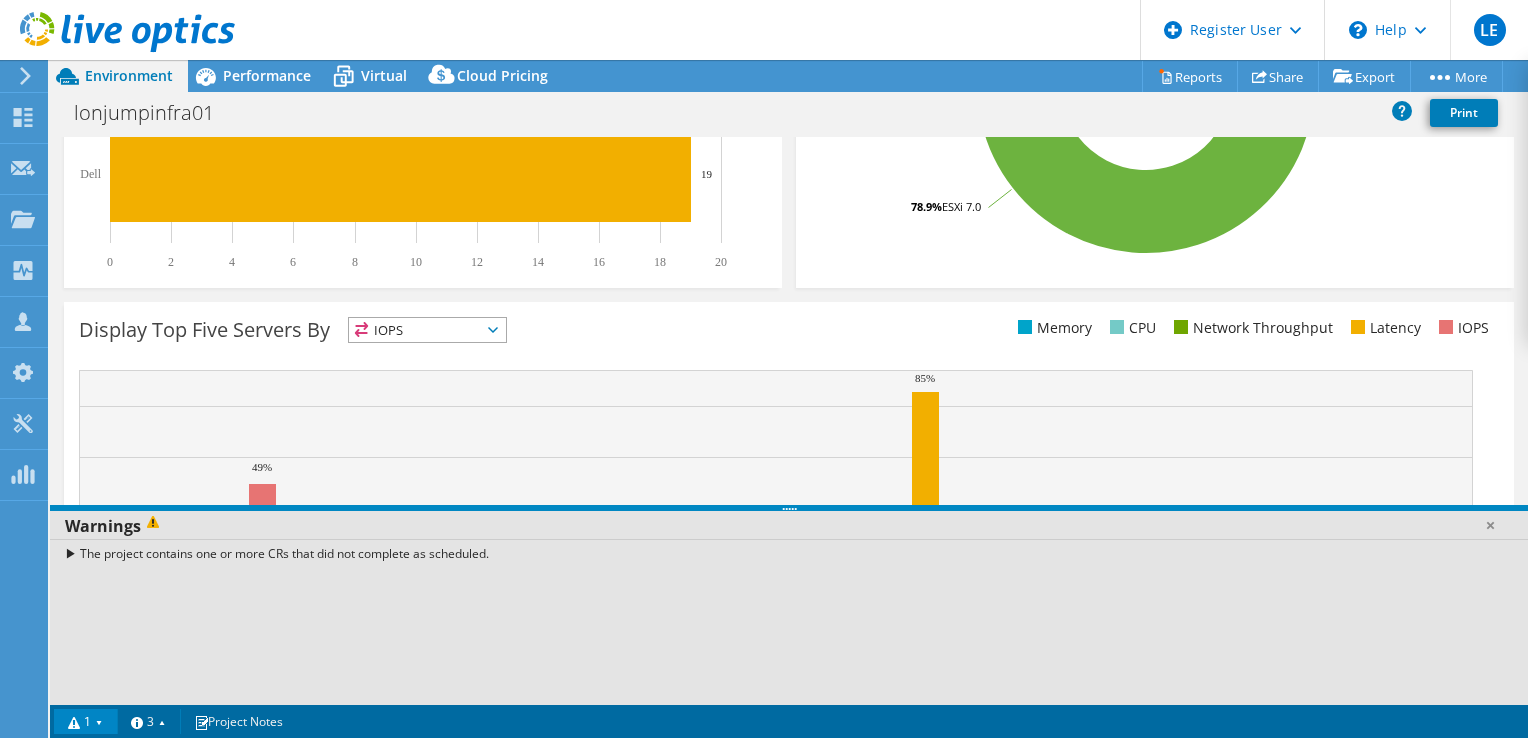 click on "The project contains one or more CRs that did not complete as scheduled." at bounding box center (789, 553) 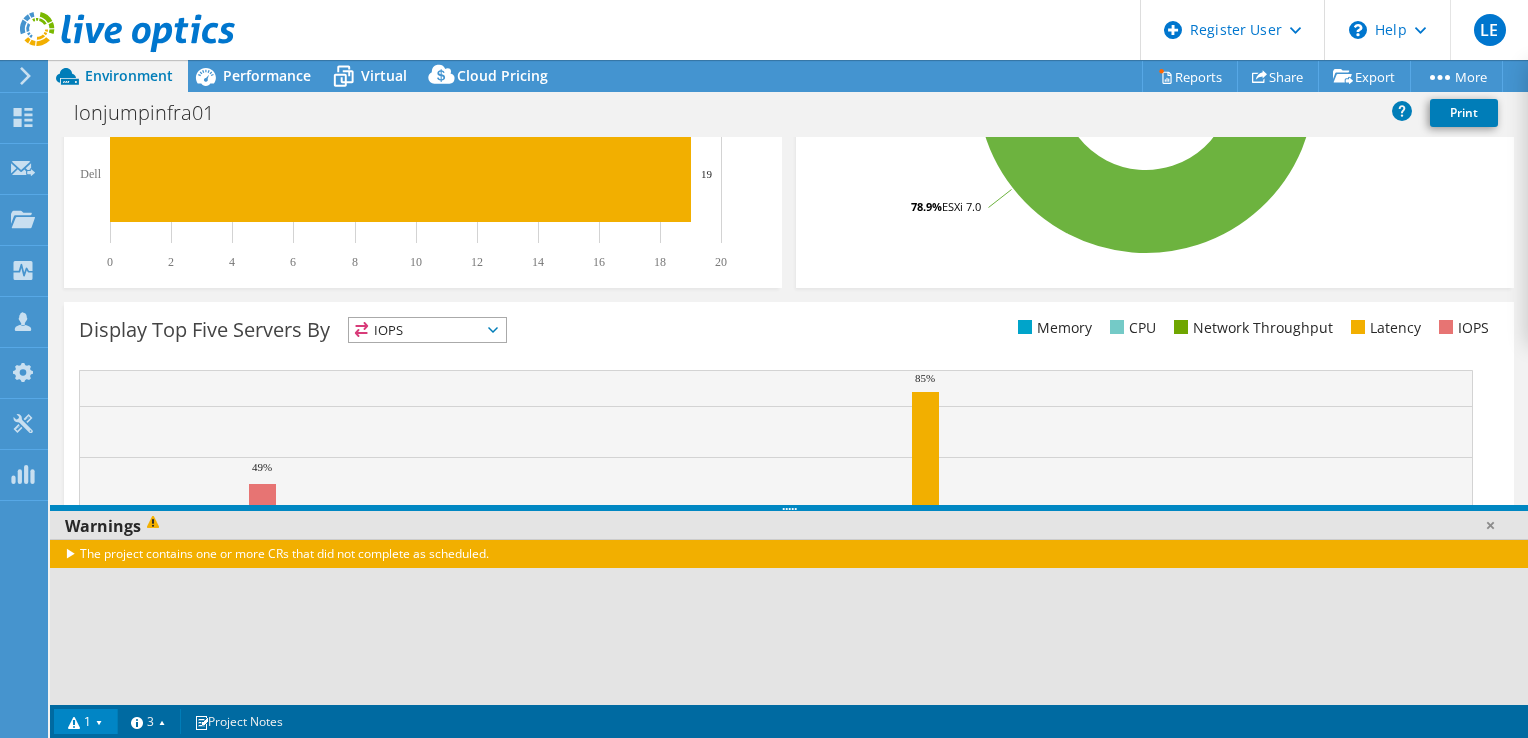 click on "The project contains one or more CRs that did not complete as scheduled." at bounding box center [789, 553] 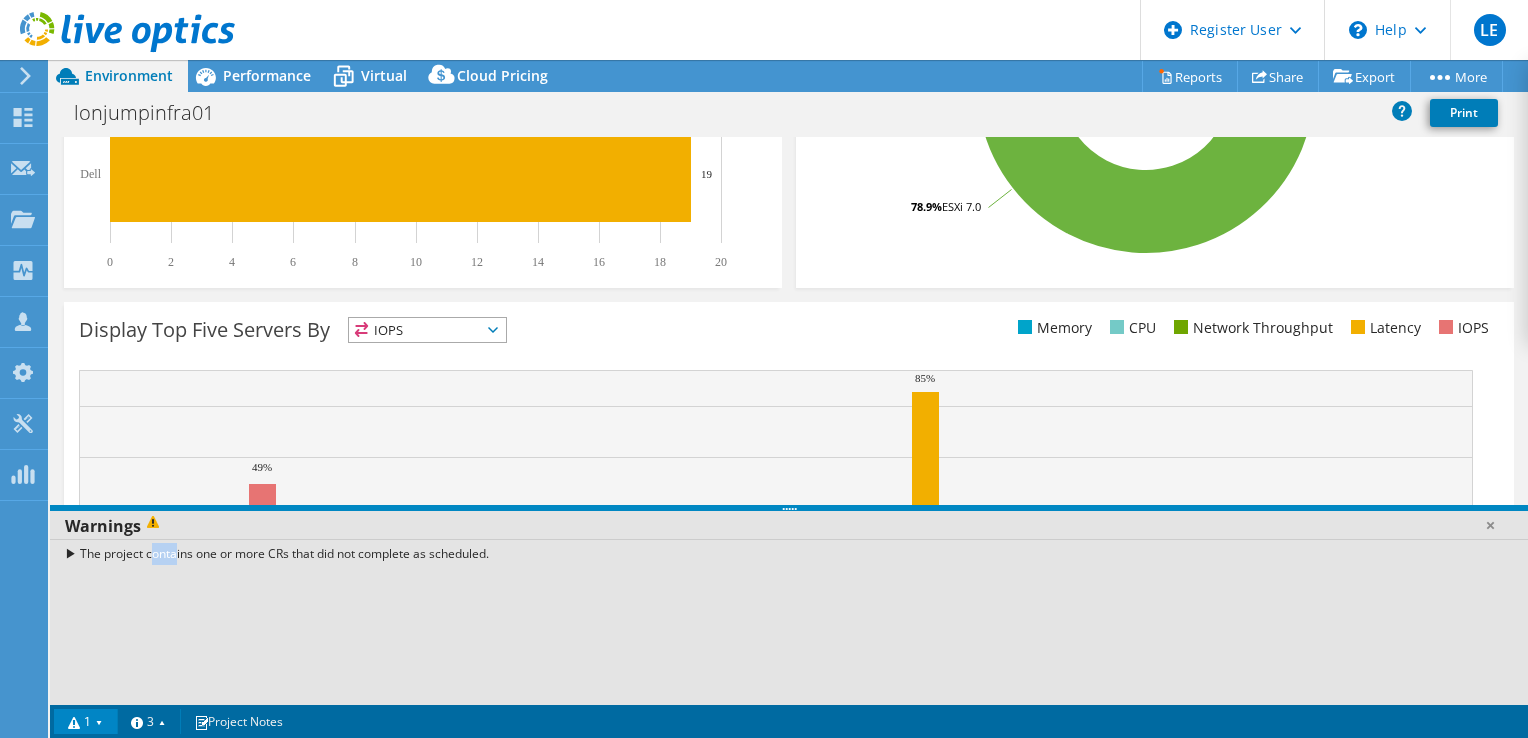 click on "The project contains one or more CRs that did not complete as scheduled." at bounding box center [789, 553] 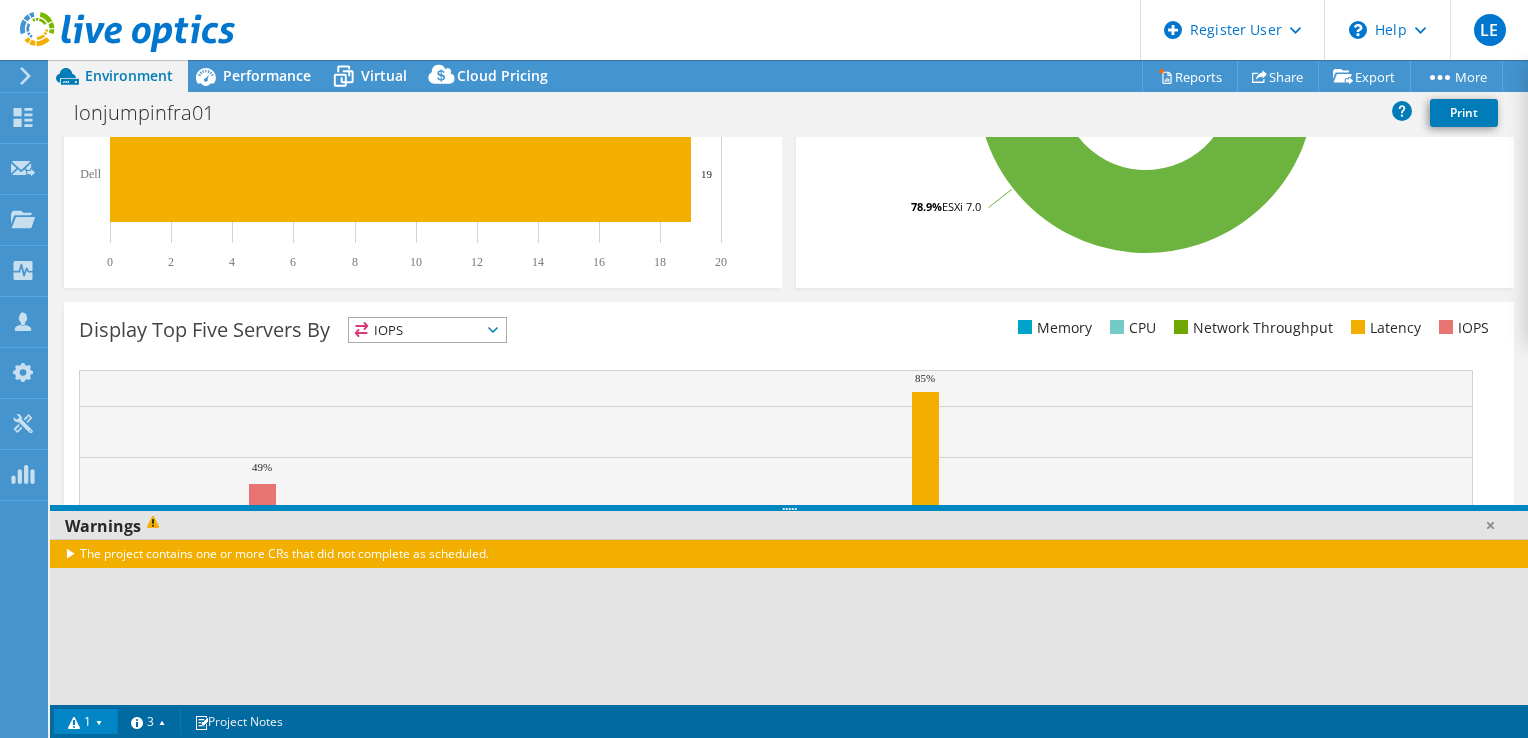 drag, startPoint x: 68, startPoint y: 554, endPoint x: 148, endPoint y: 544, distance: 80.622574 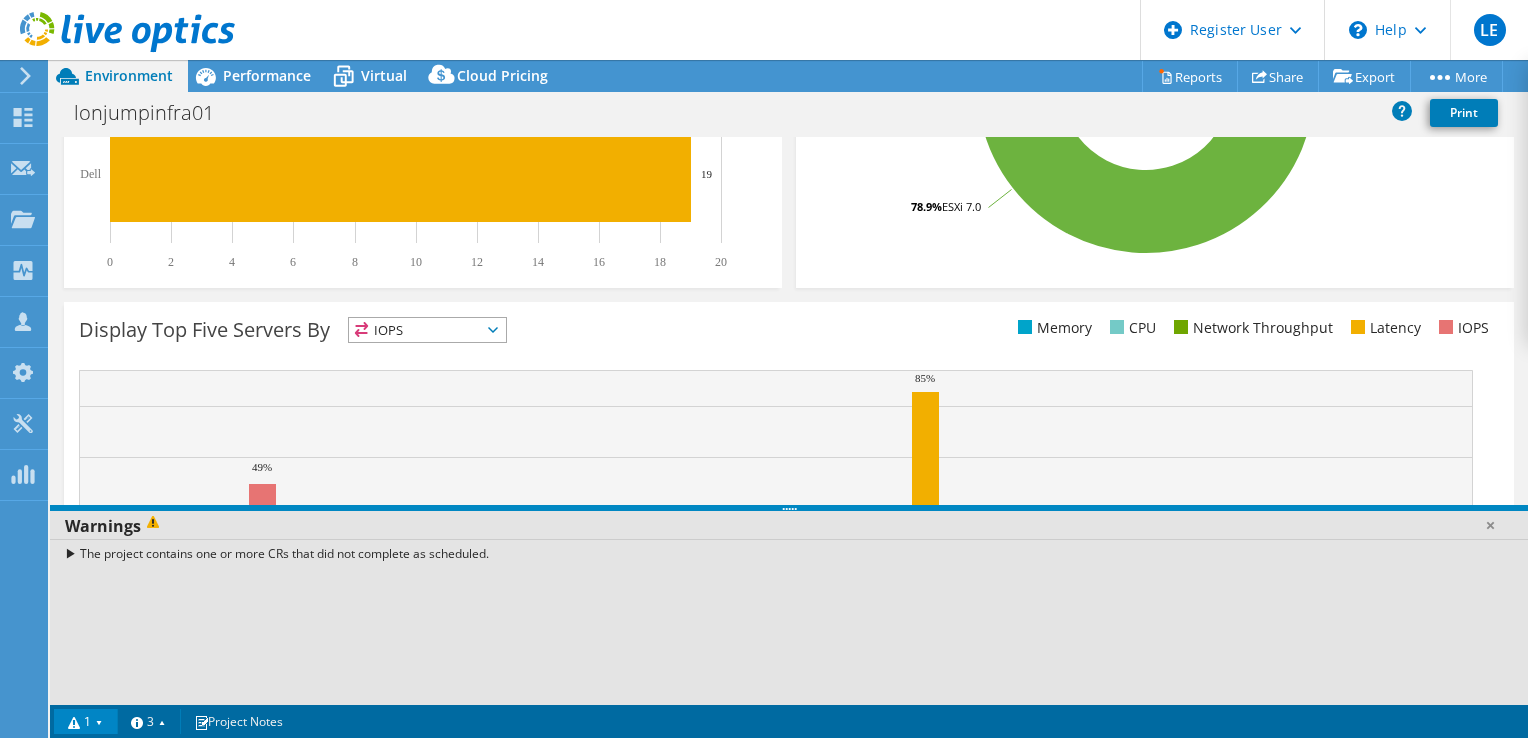 click at bounding box center (156, 526) 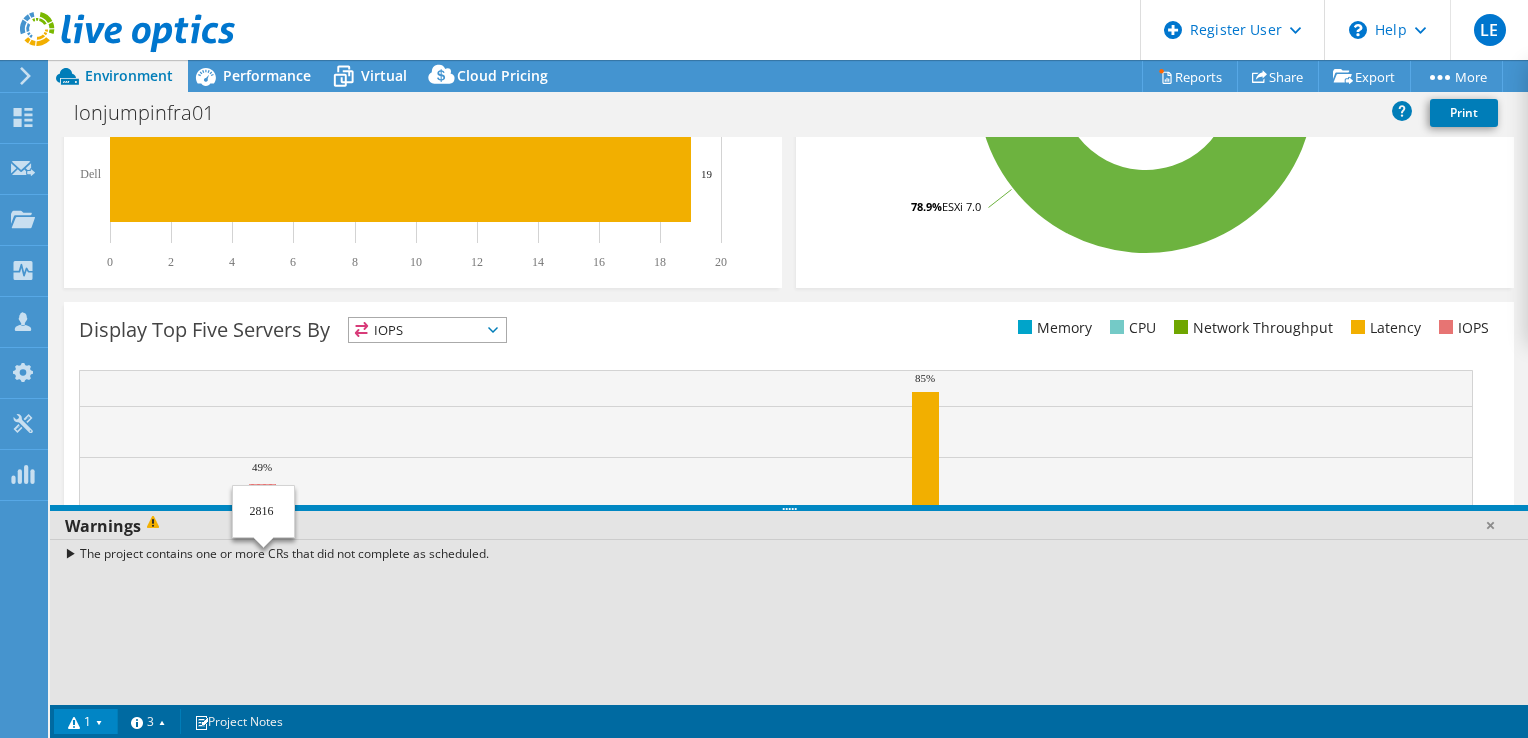 click on "The project contains one or more CRs that did not complete as scheduled." at bounding box center [789, 553] 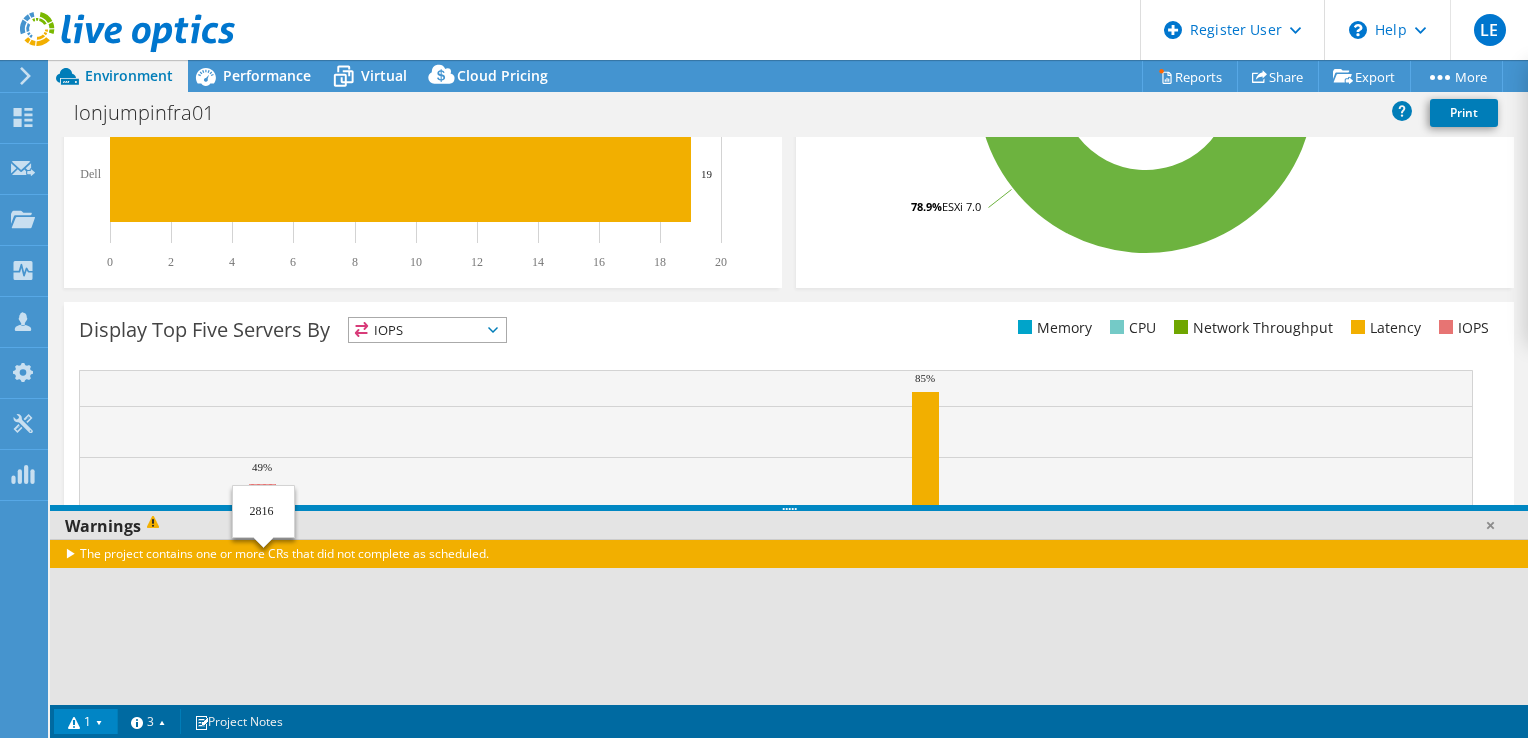 click on "The project contains one or more CRs that did not complete as scheduled." at bounding box center [789, 553] 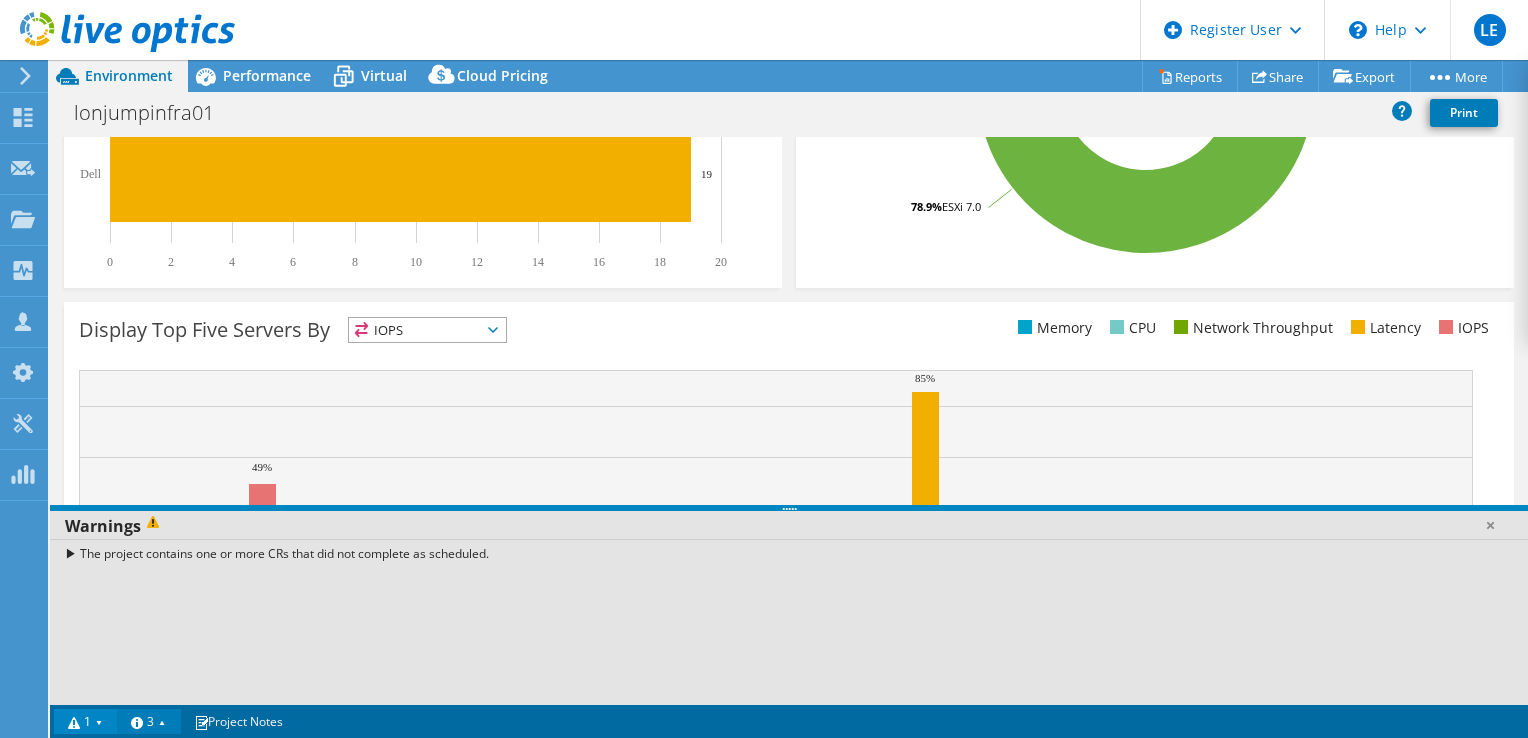 click on "3" at bounding box center (149, 721) 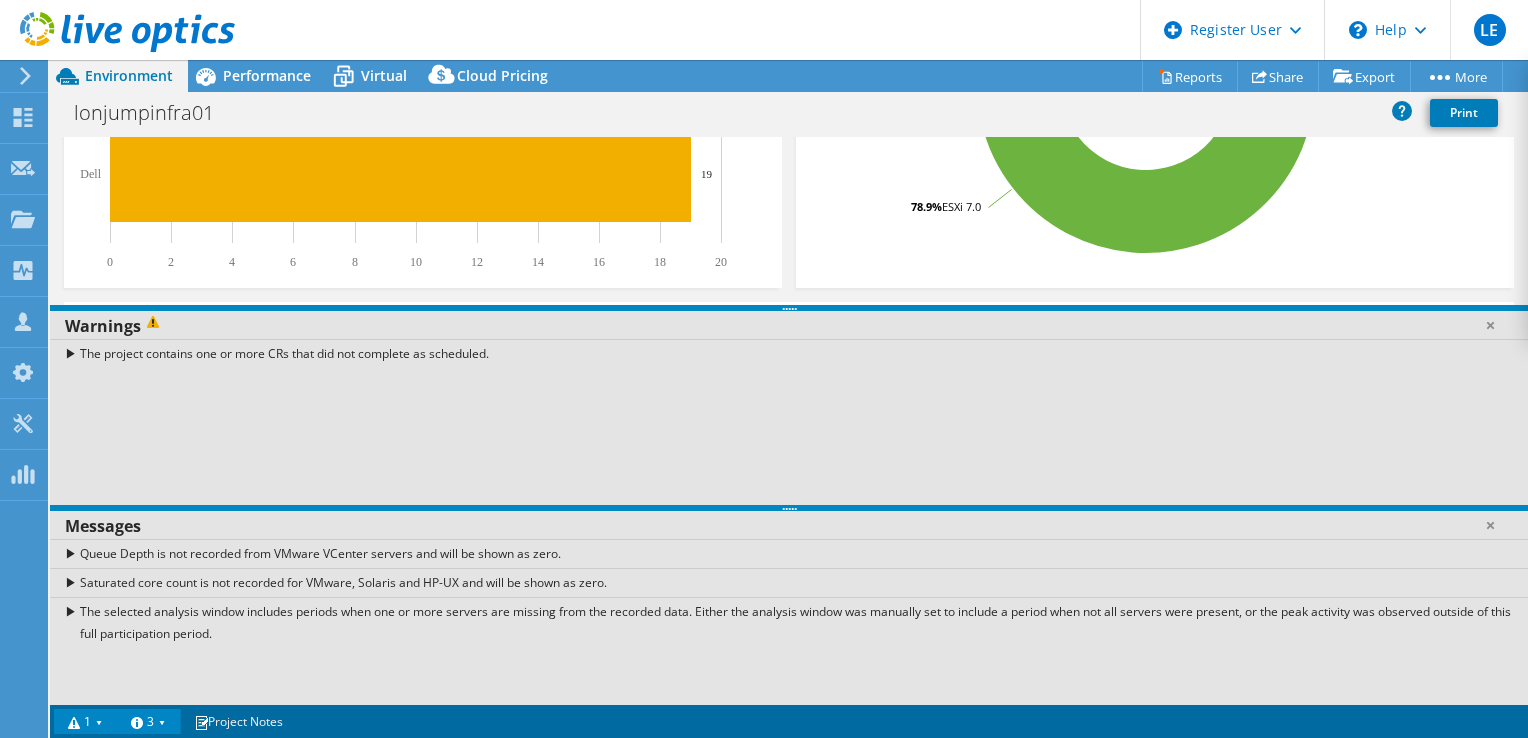click on "The selected analysis window includes periods when one or more servers are missing from the recorded data.  Either the analysis window was manually set to include a period when not all servers were present, or the peak activity was observed outside of this full participation period." at bounding box center [789, 622] 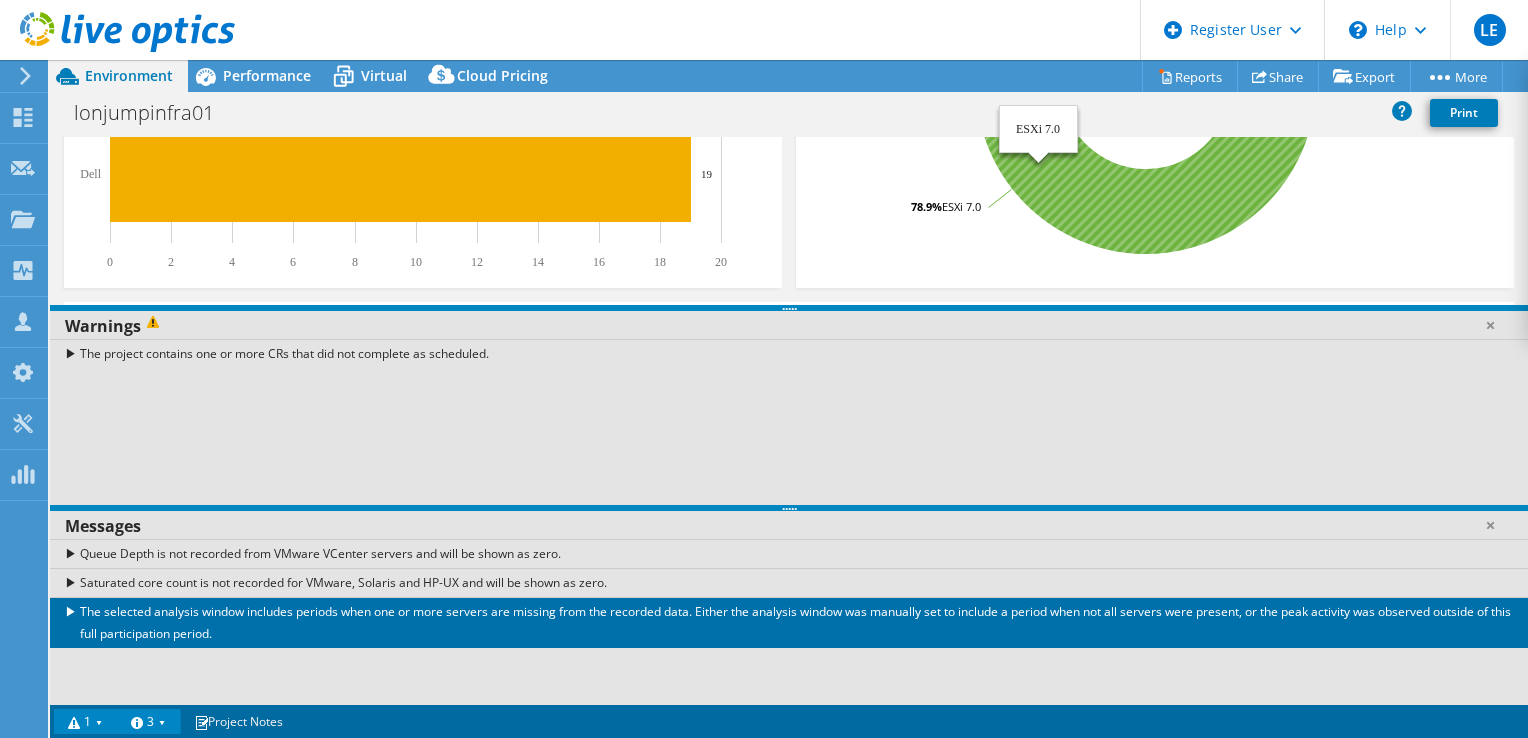 click 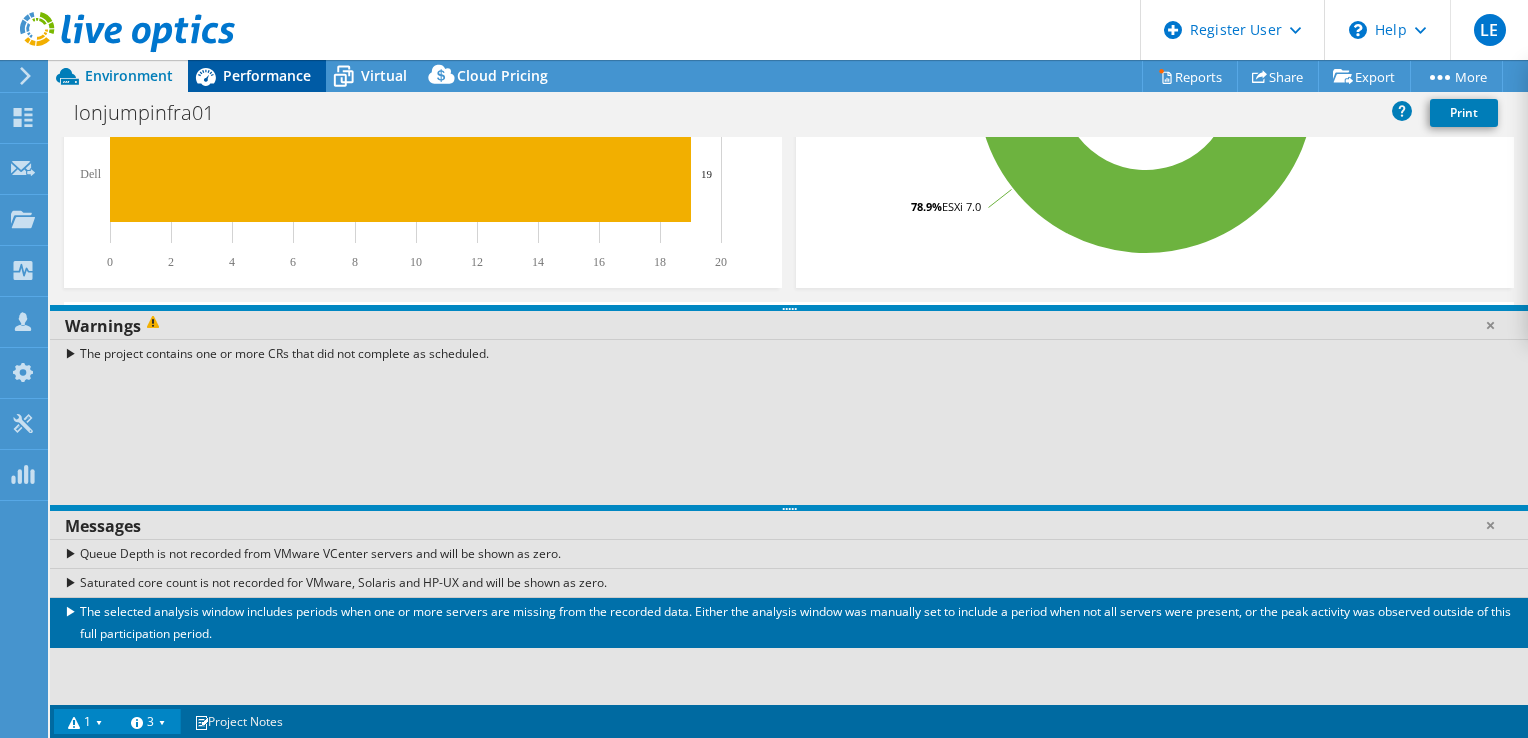 click on "Performance" at bounding box center (267, 75) 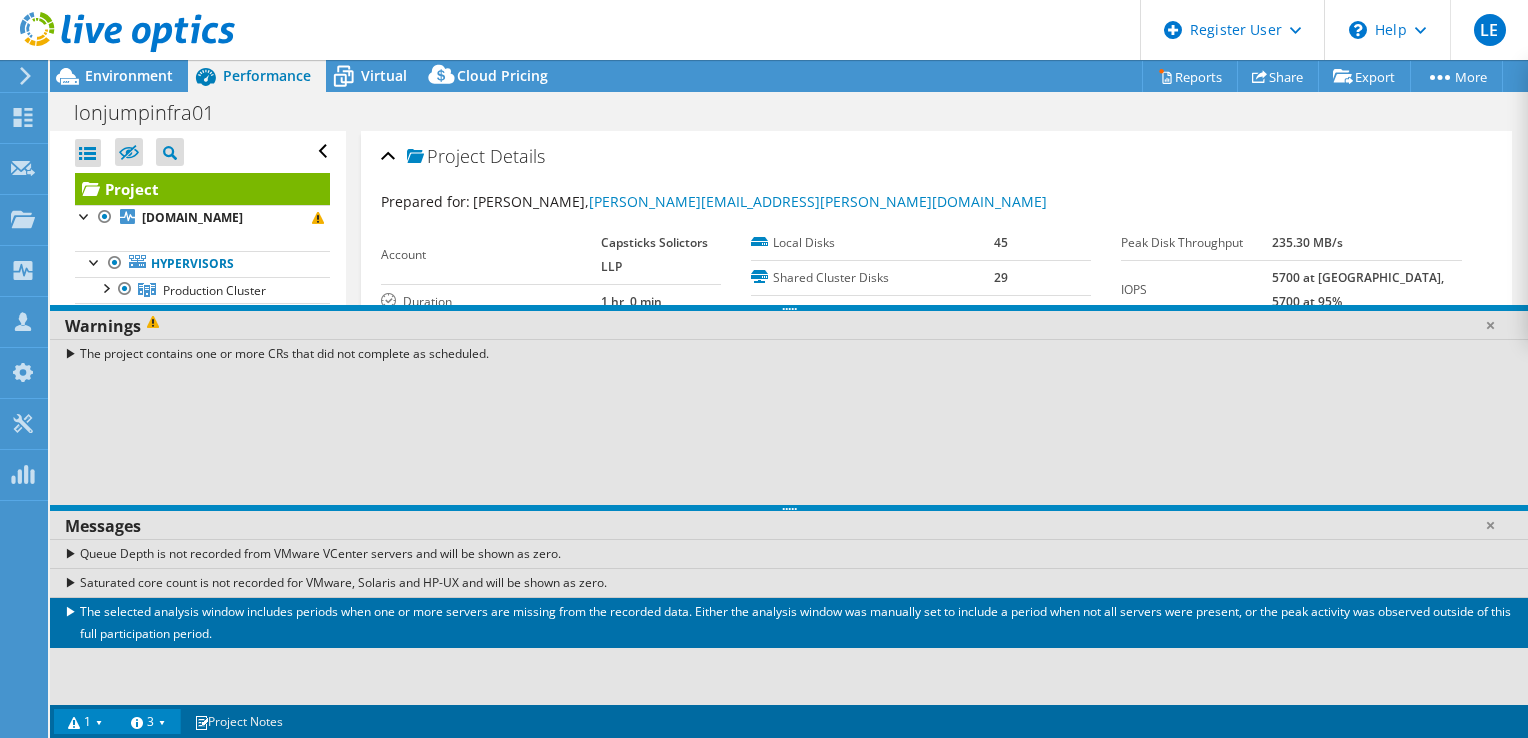 scroll, scrollTop: 0, scrollLeft: 0, axis: both 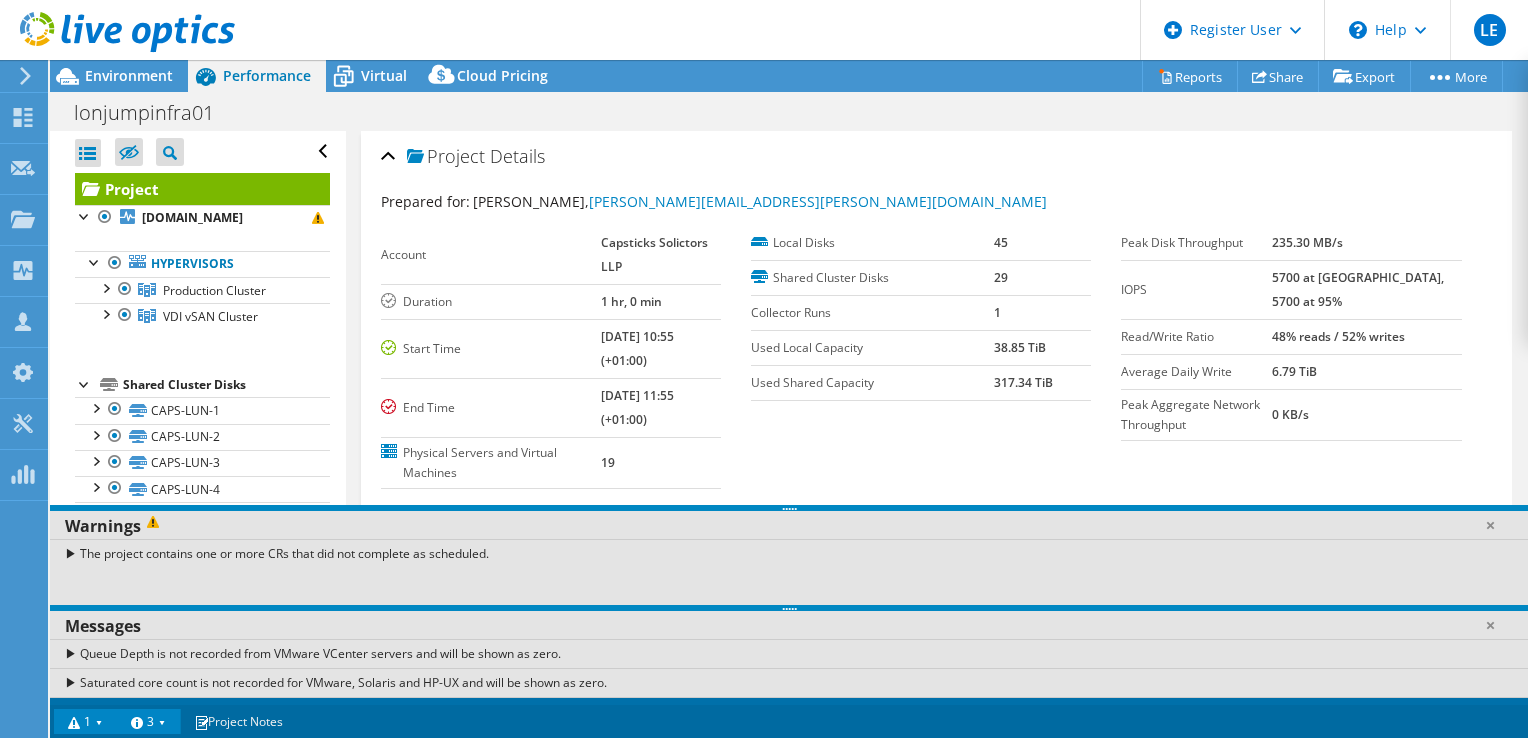 drag, startPoint x: 103, startPoint y: 306, endPoint x: 80, endPoint y: 758, distance: 452.5848 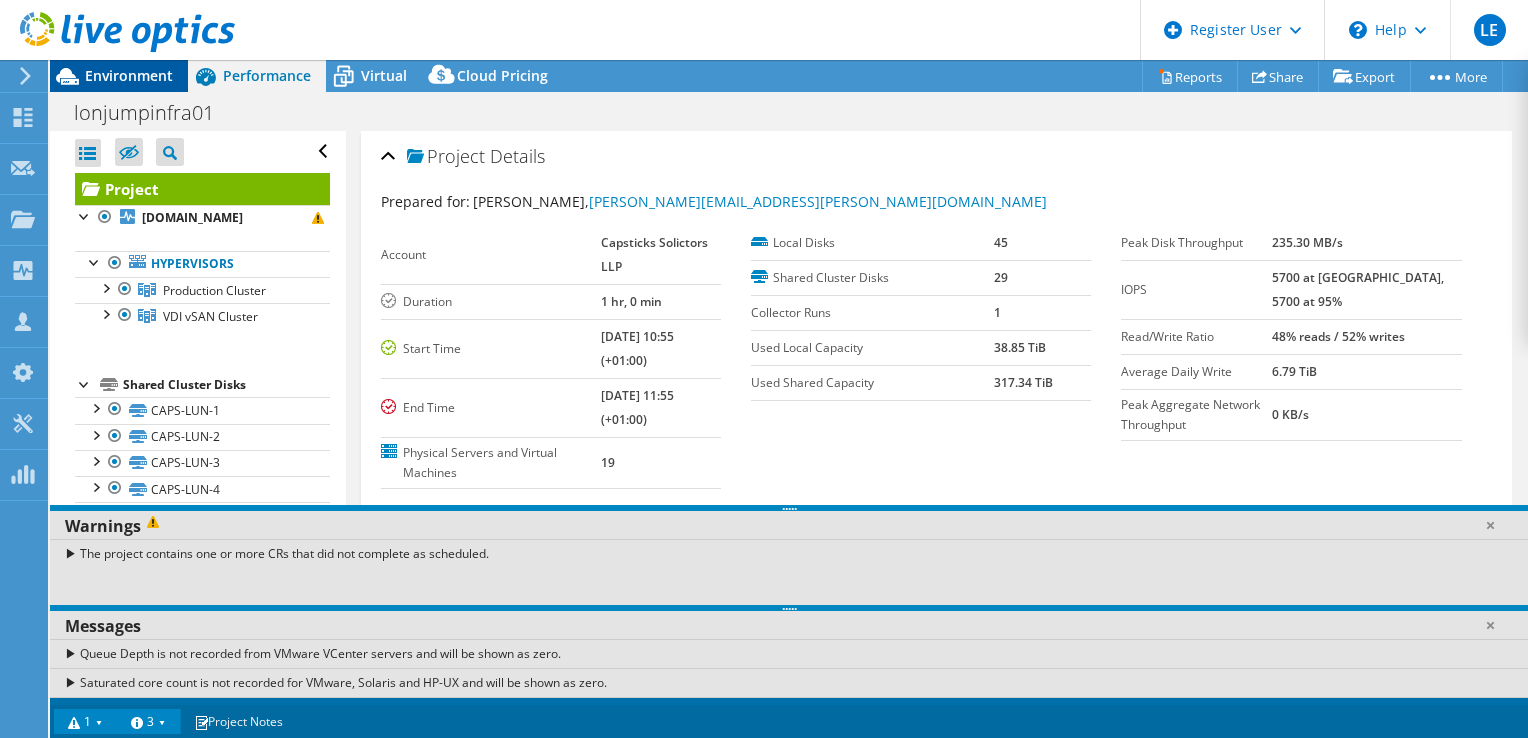 click on "Environment" at bounding box center (129, 75) 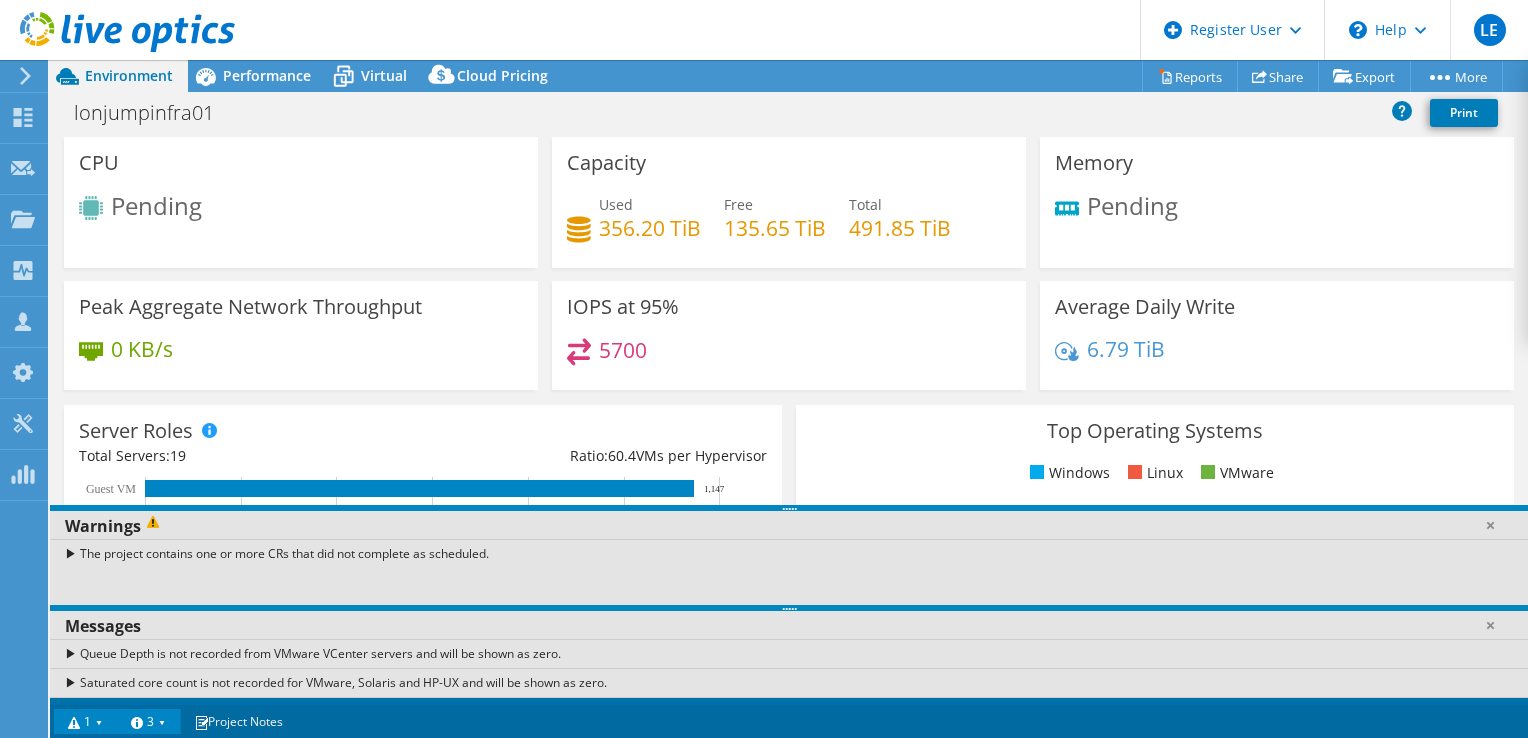 click on "CPU
Pending" at bounding box center [301, 202] 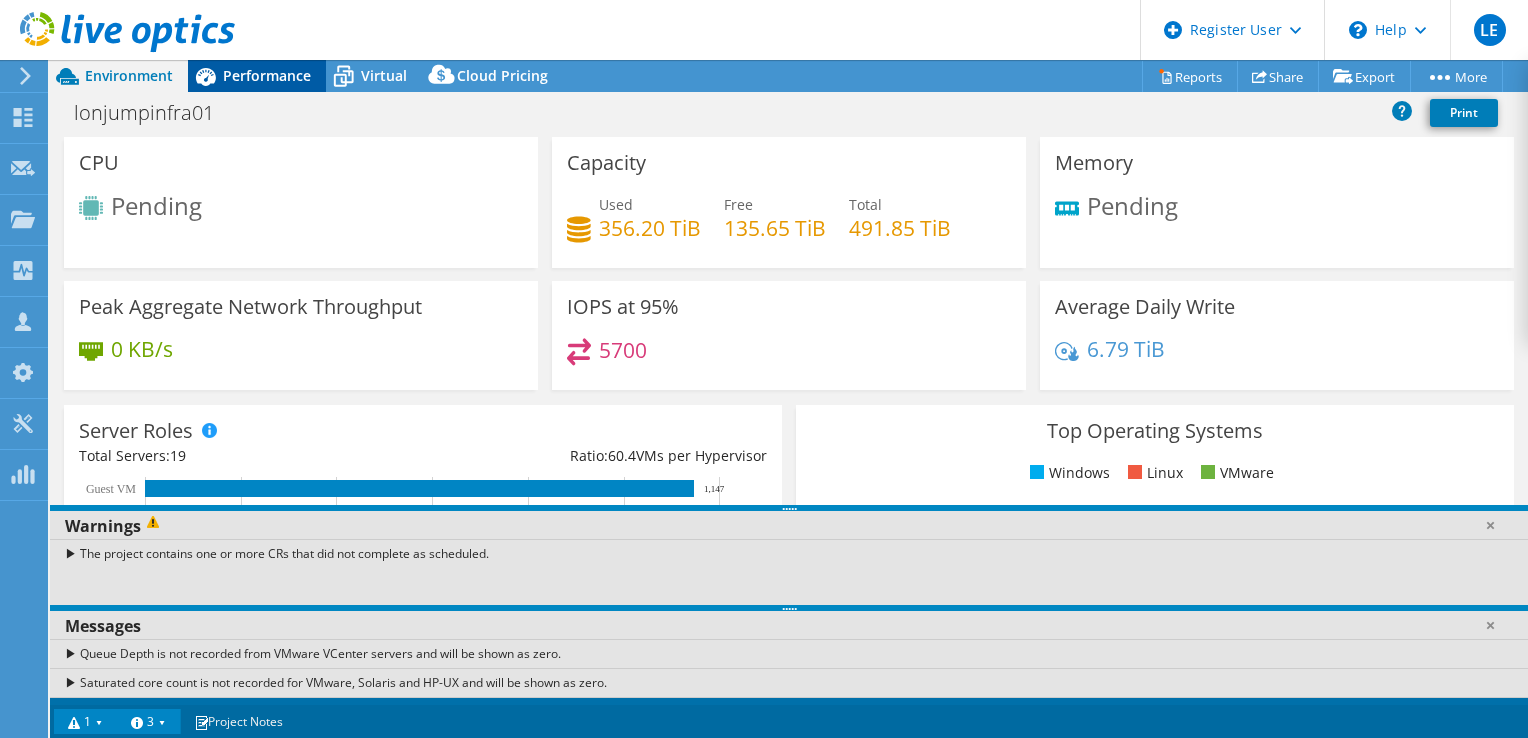 click on "Performance" at bounding box center [267, 75] 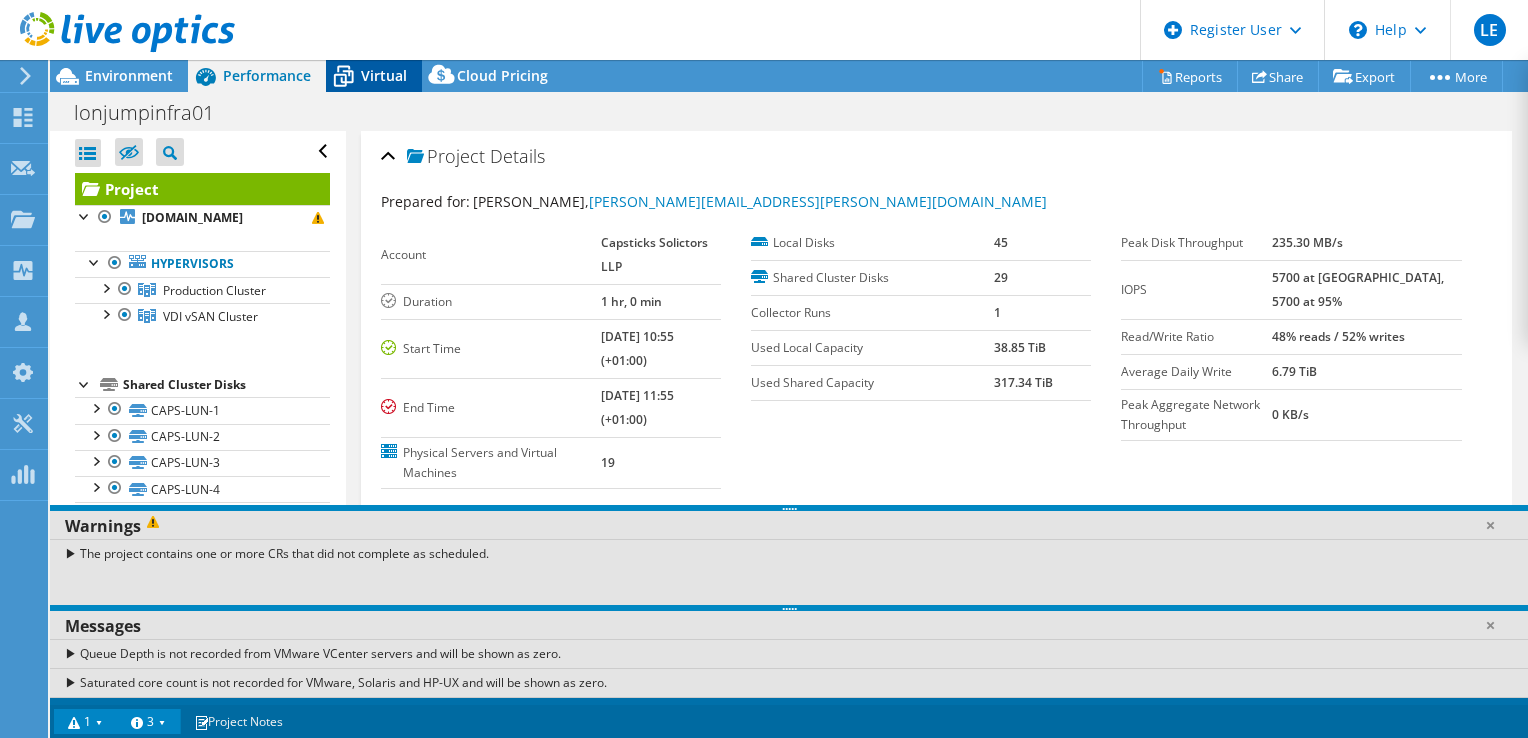 click on "Virtual" at bounding box center (384, 75) 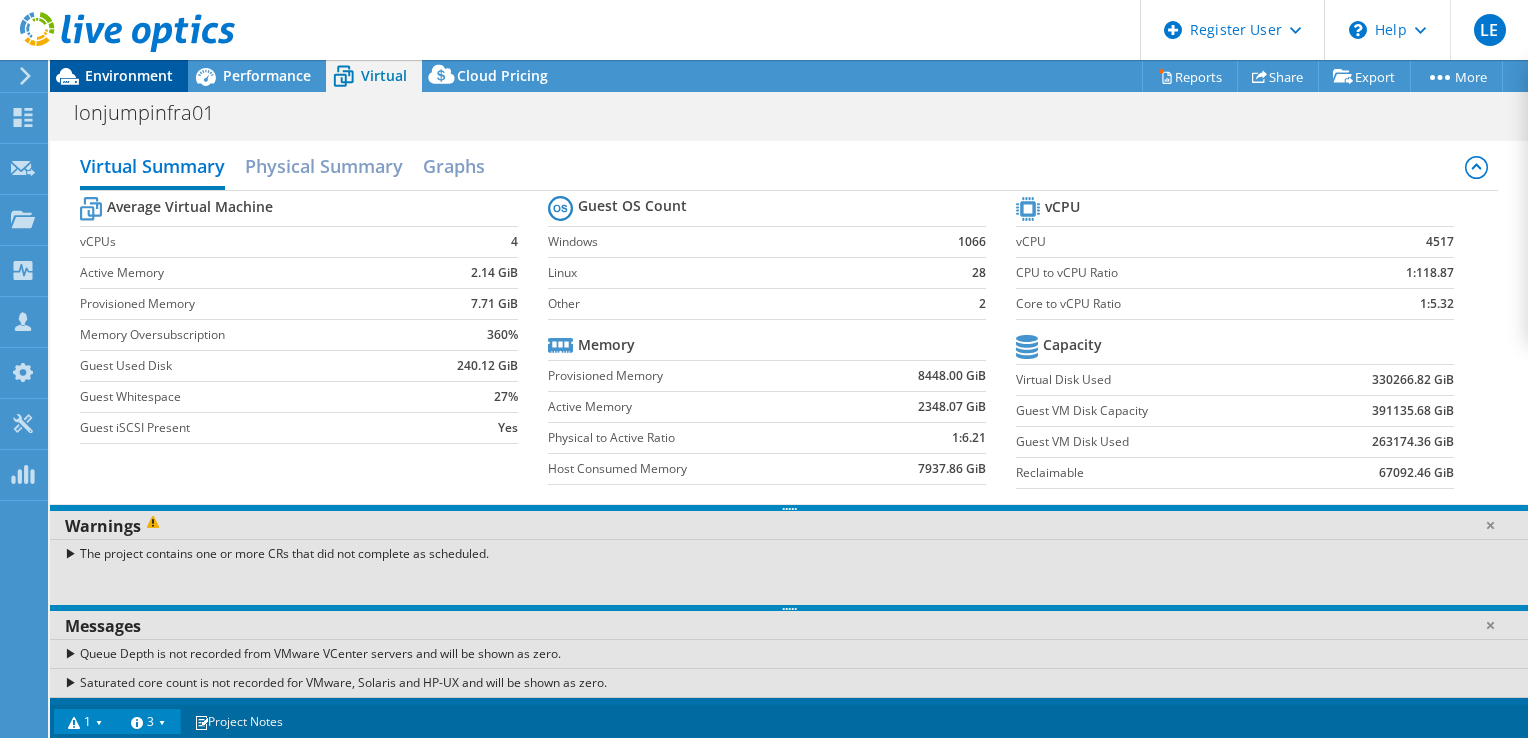 click on "Environment" at bounding box center (129, 75) 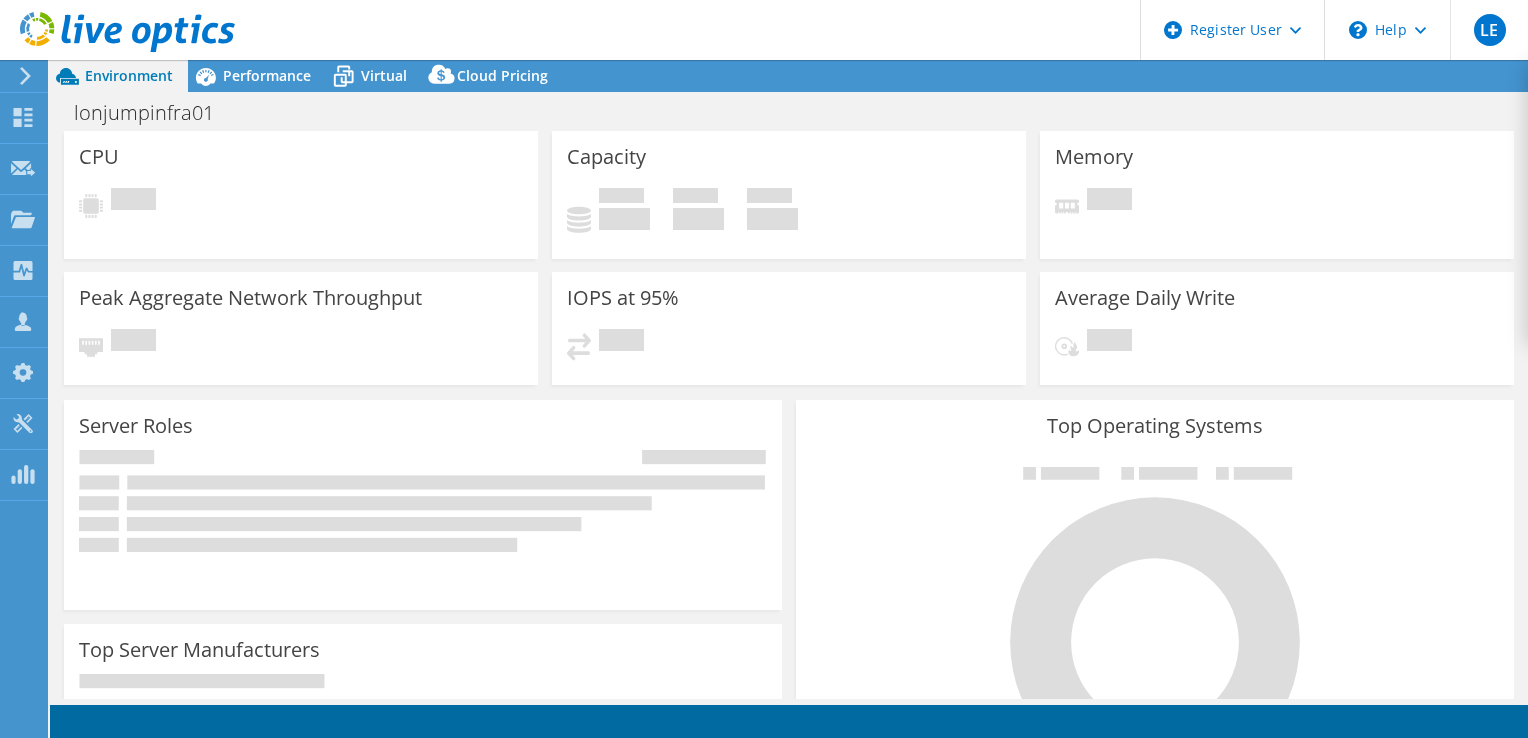 scroll, scrollTop: 0, scrollLeft: 0, axis: both 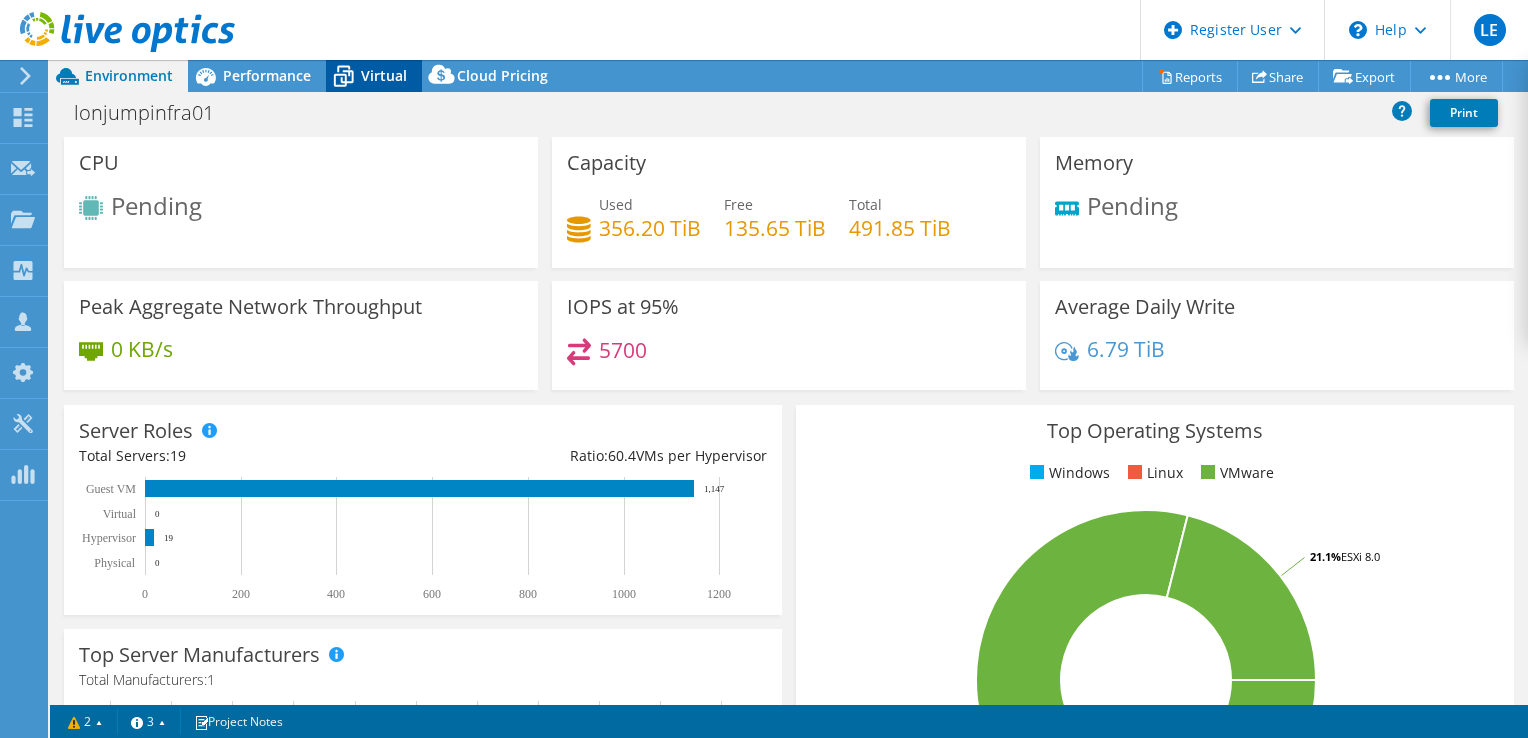 click on "Virtual" at bounding box center [384, 75] 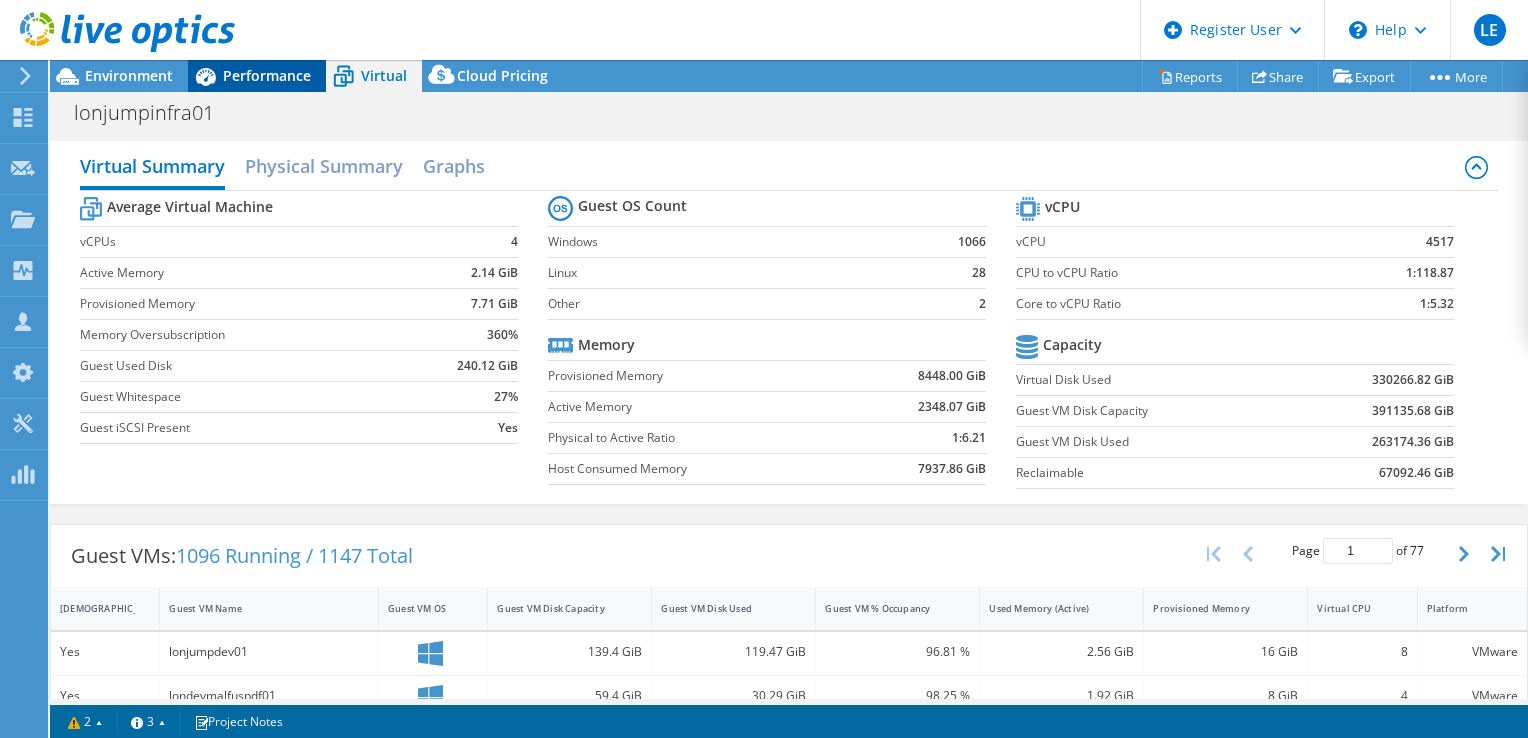 click on "Performance" at bounding box center (267, 75) 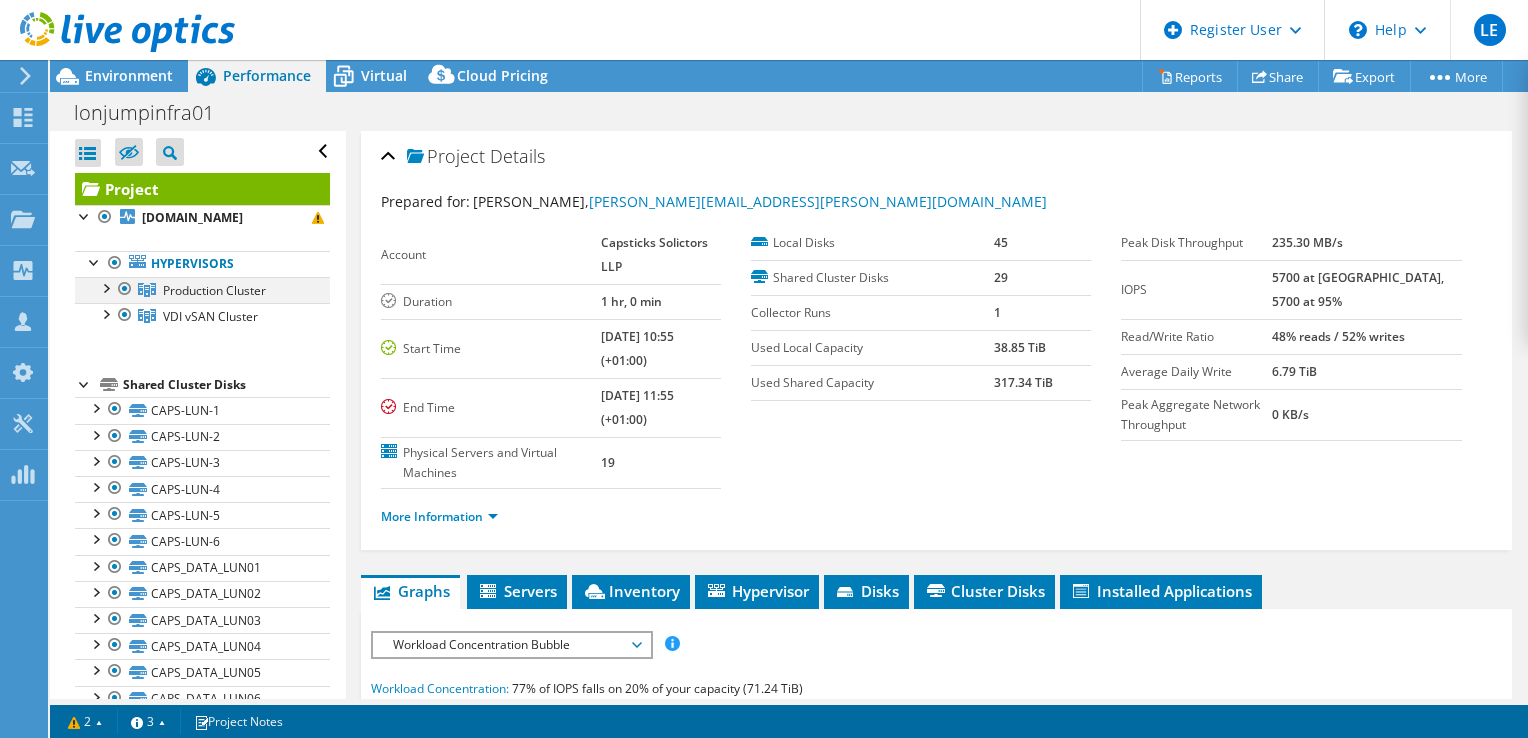 click at bounding box center (105, 287) 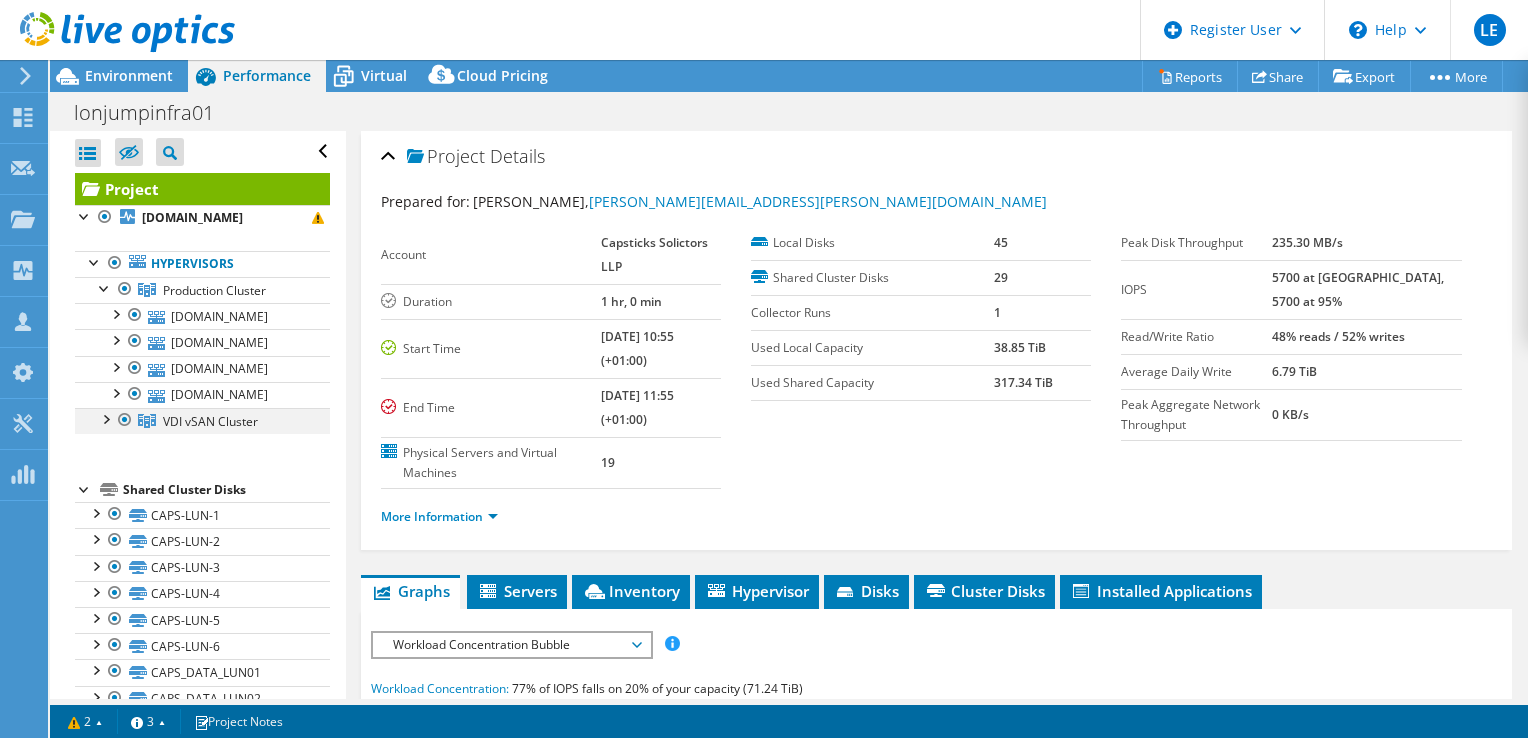 click at bounding box center [105, 418] 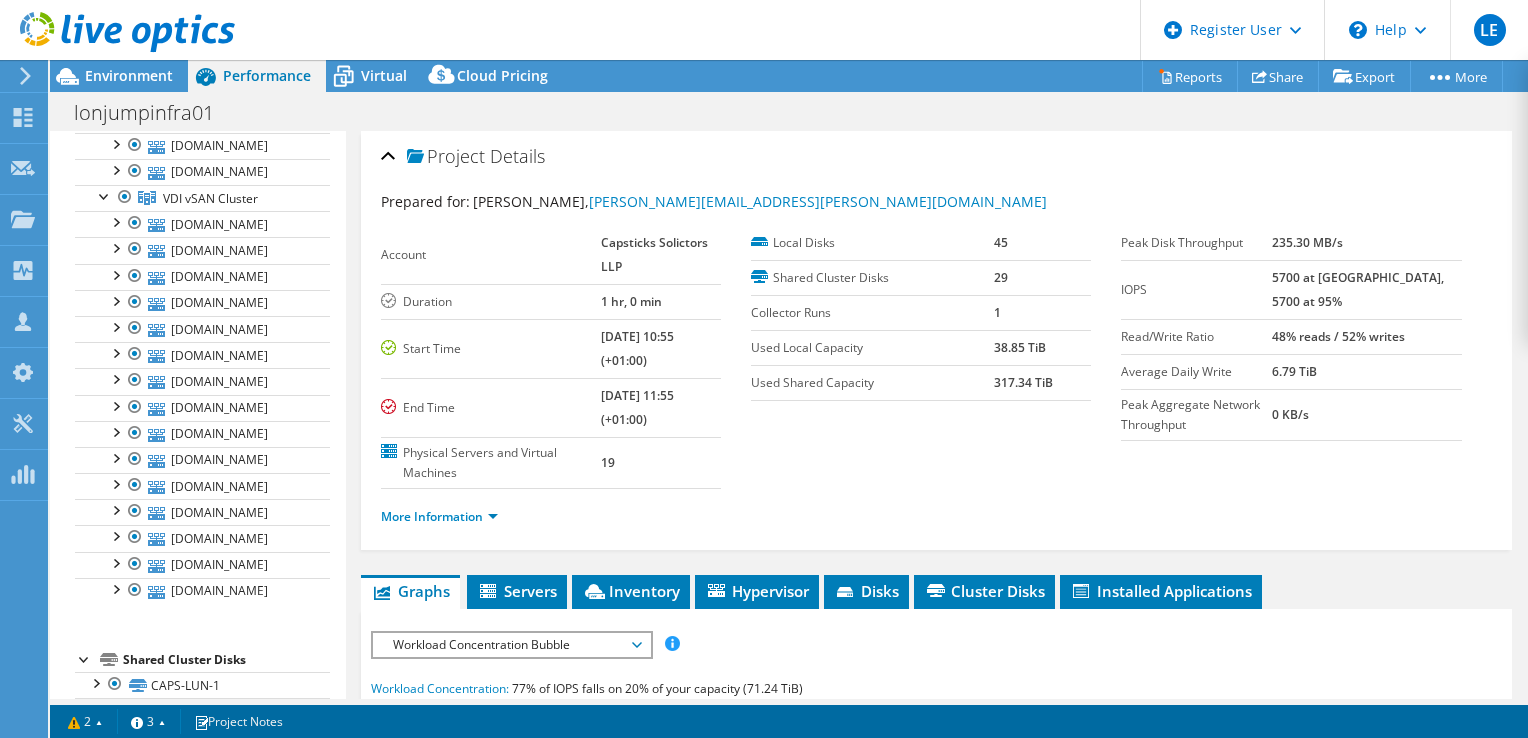 scroll, scrollTop: 208, scrollLeft: 0, axis: vertical 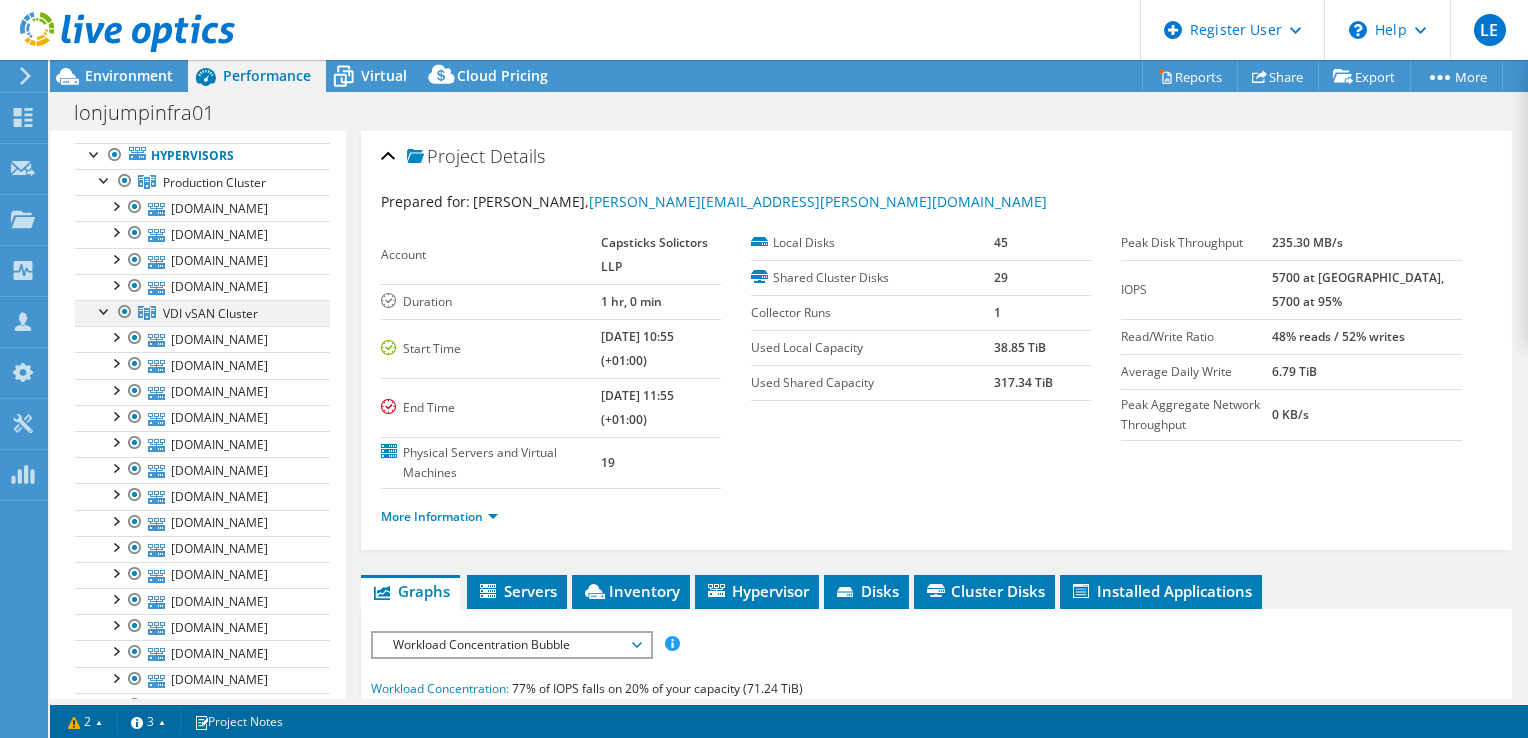 click at bounding box center (105, 310) 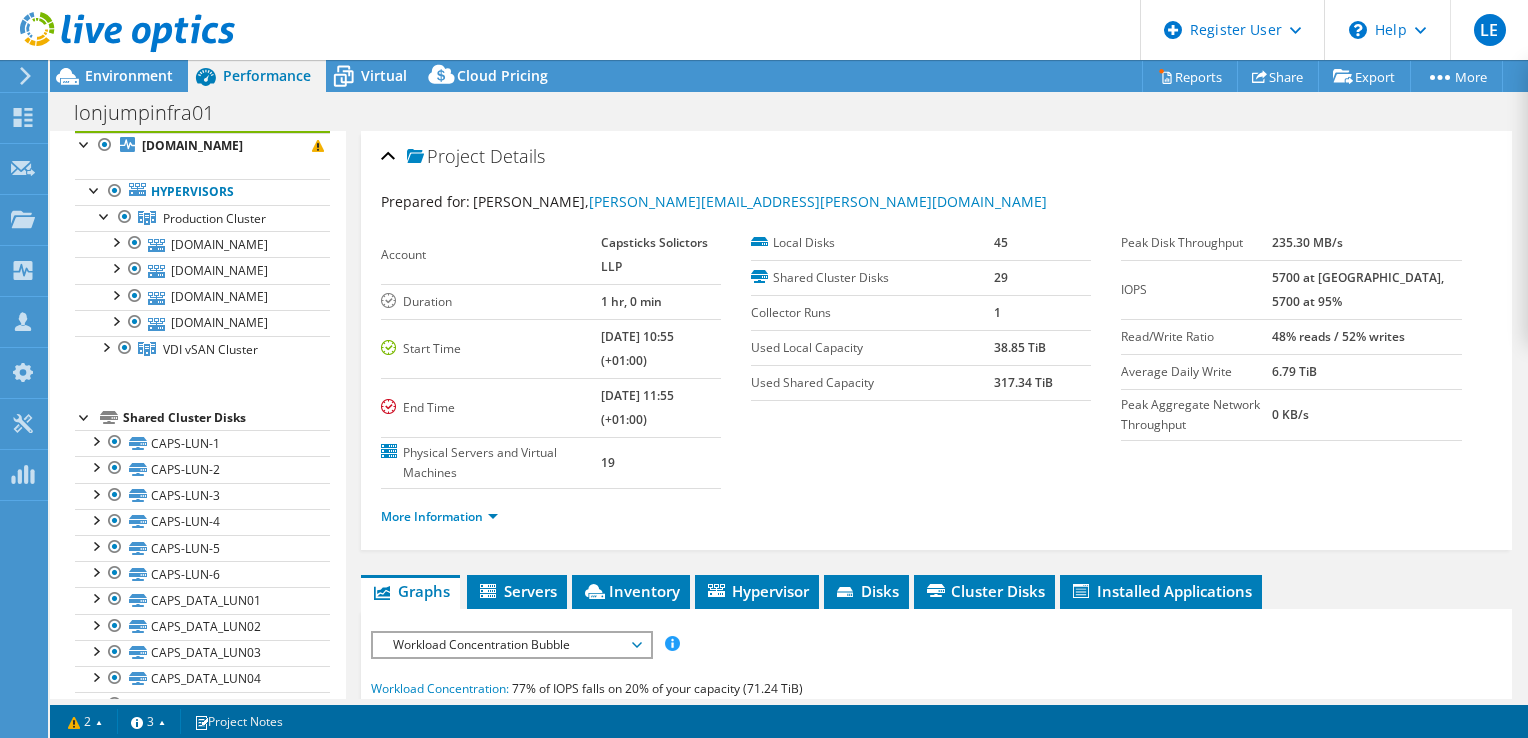 scroll, scrollTop: 0, scrollLeft: 0, axis: both 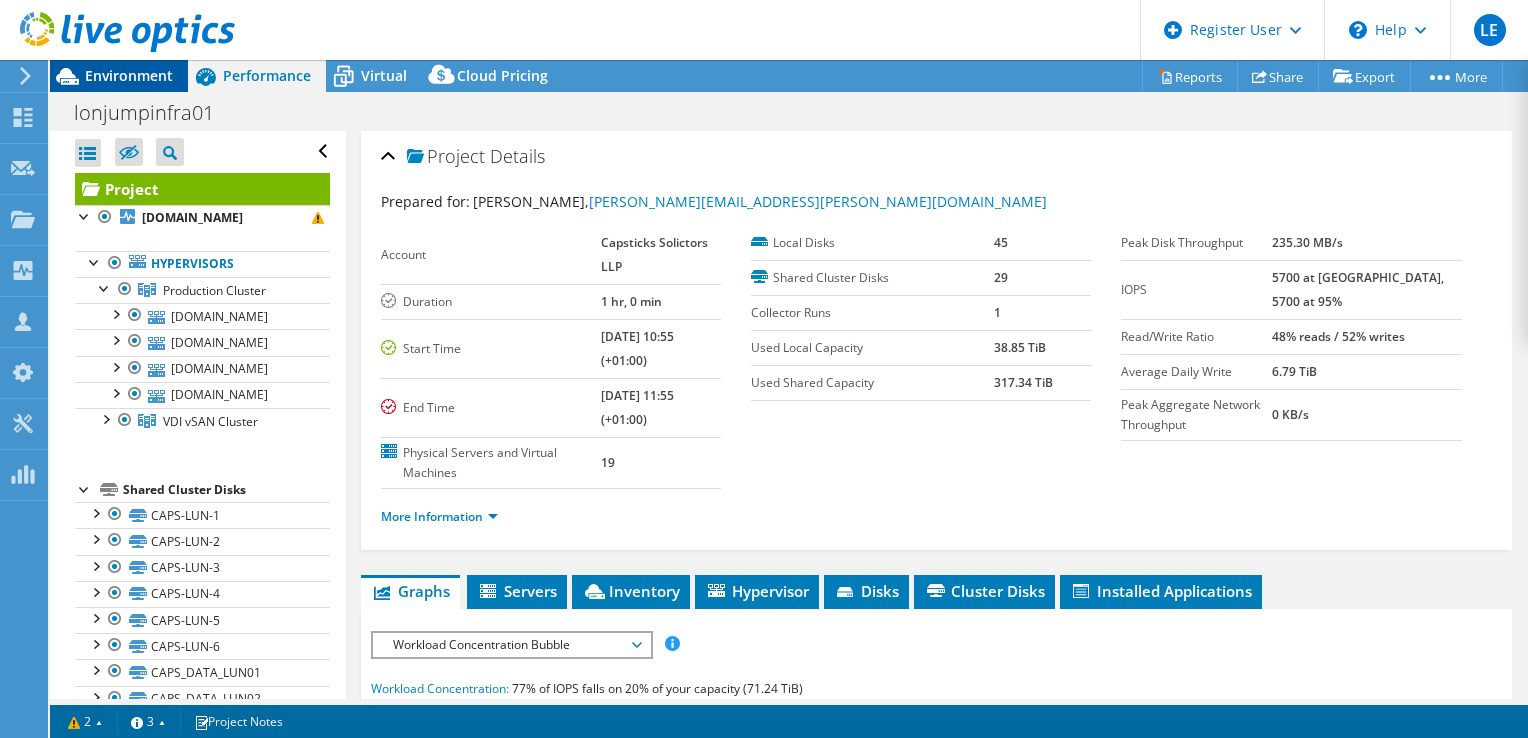 click on "Environment" at bounding box center (129, 75) 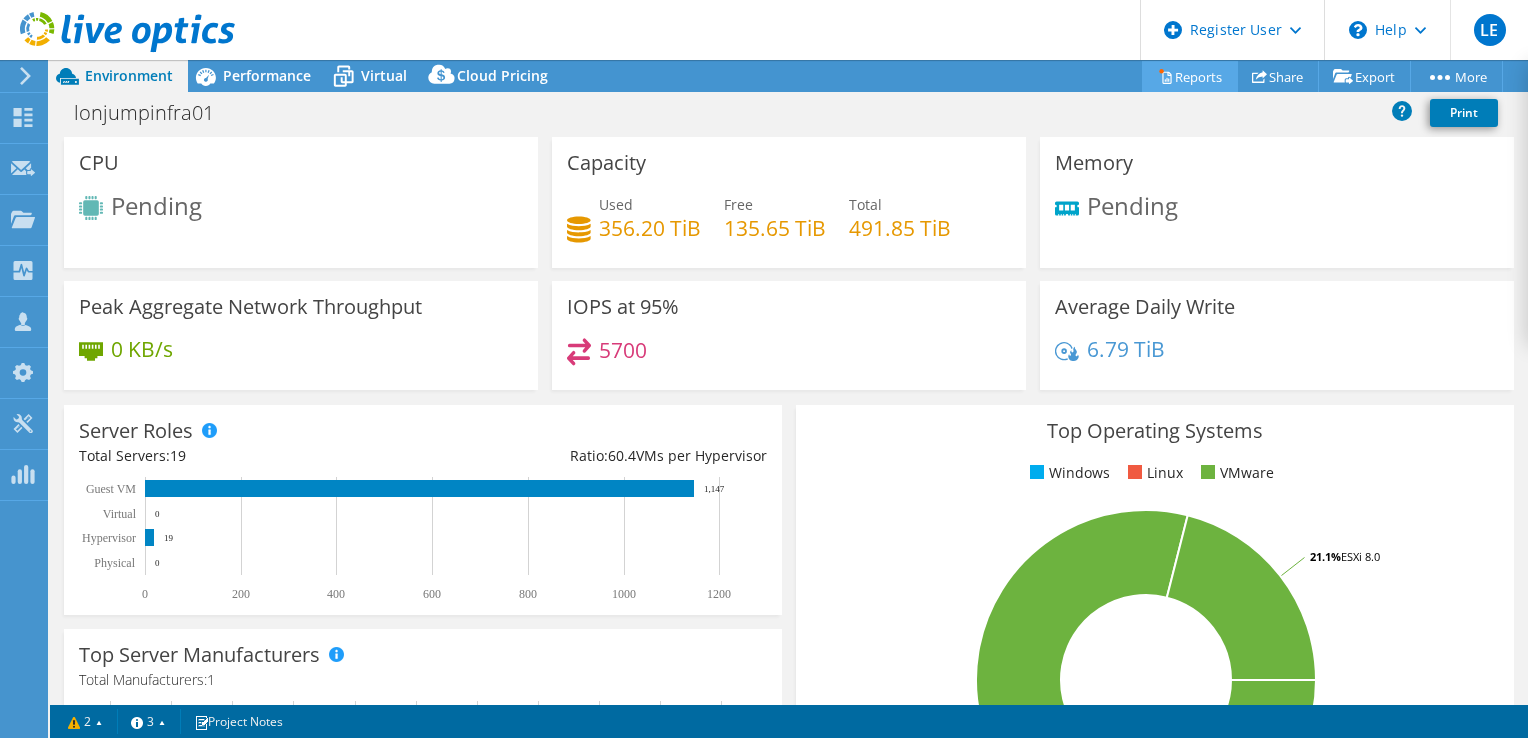 click on "Reports" at bounding box center (1190, 76) 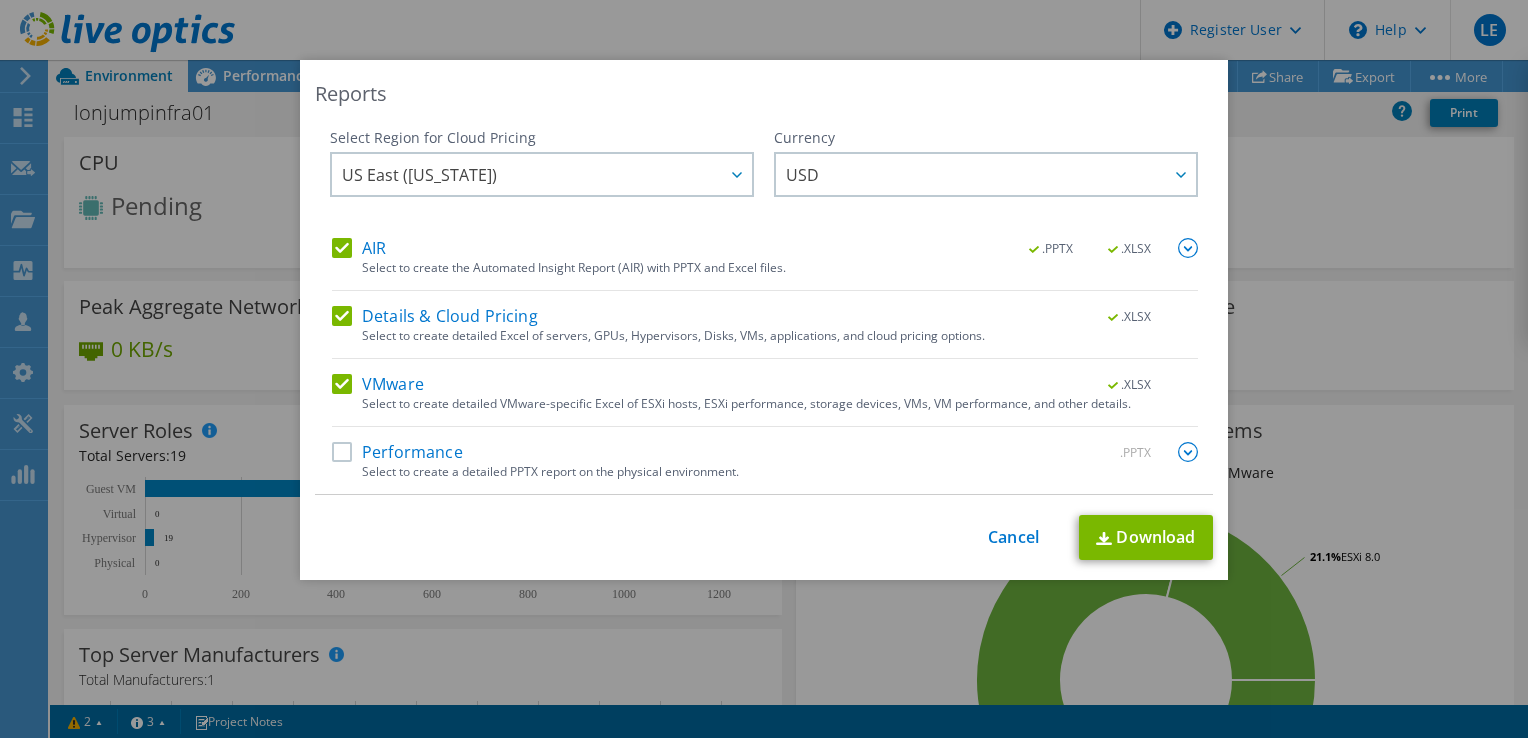 click on "Details & Cloud Pricing" at bounding box center (435, 316) 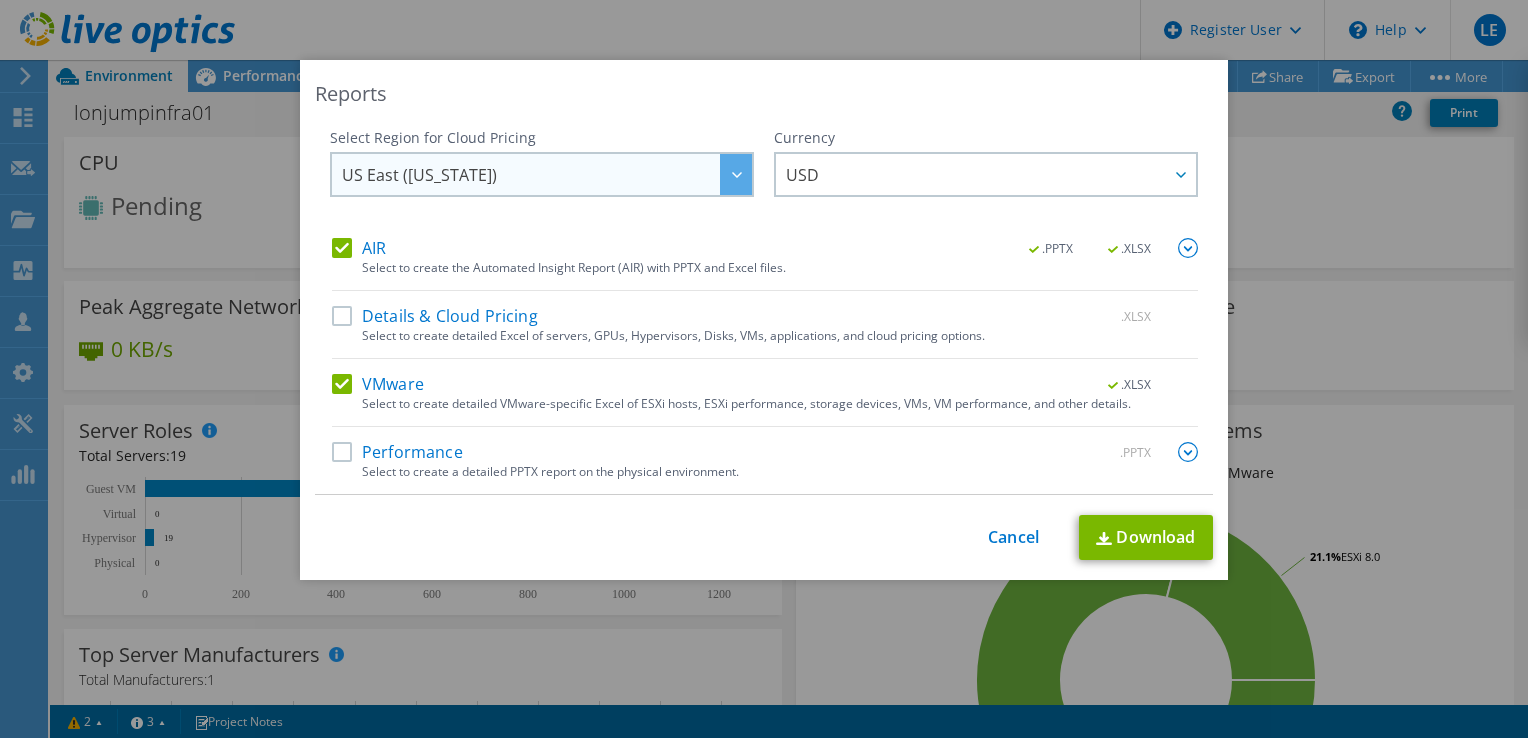 click on "US East ([US_STATE])" at bounding box center (547, 174) 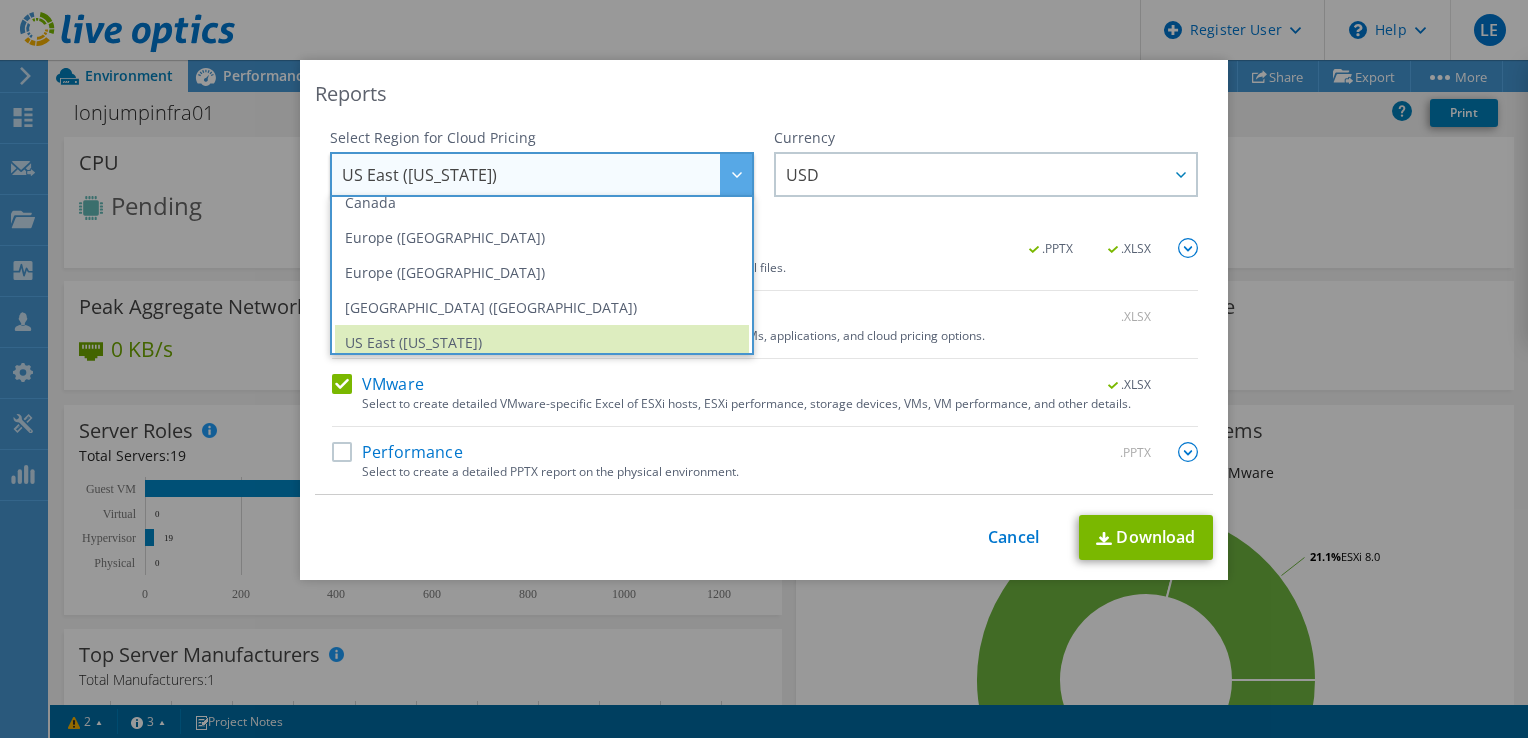 scroll, scrollTop: 234, scrollLeft: 0, axis: vertical 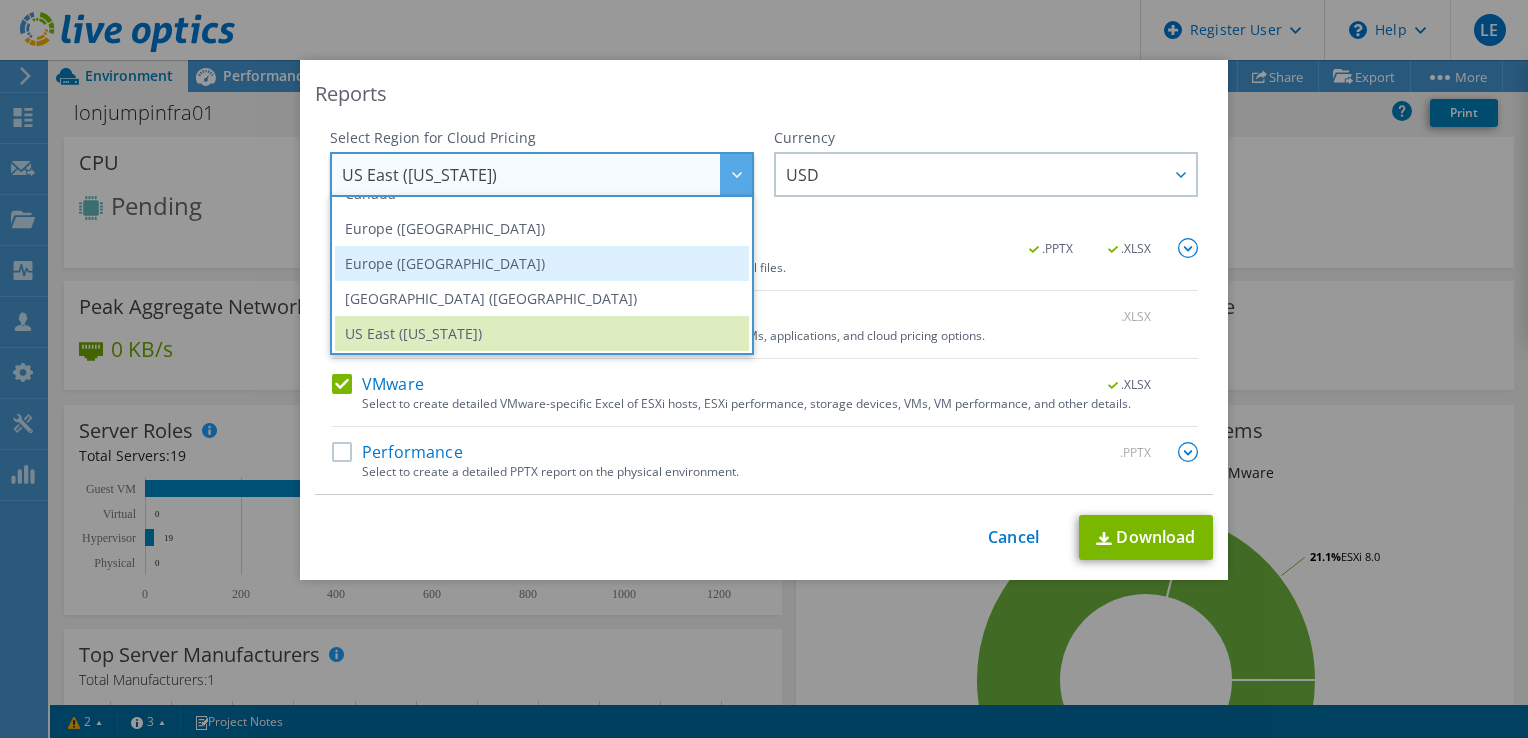 click on "Europe ([GEOGRAPHIC_DATA])" at bounding box center [542, 263] 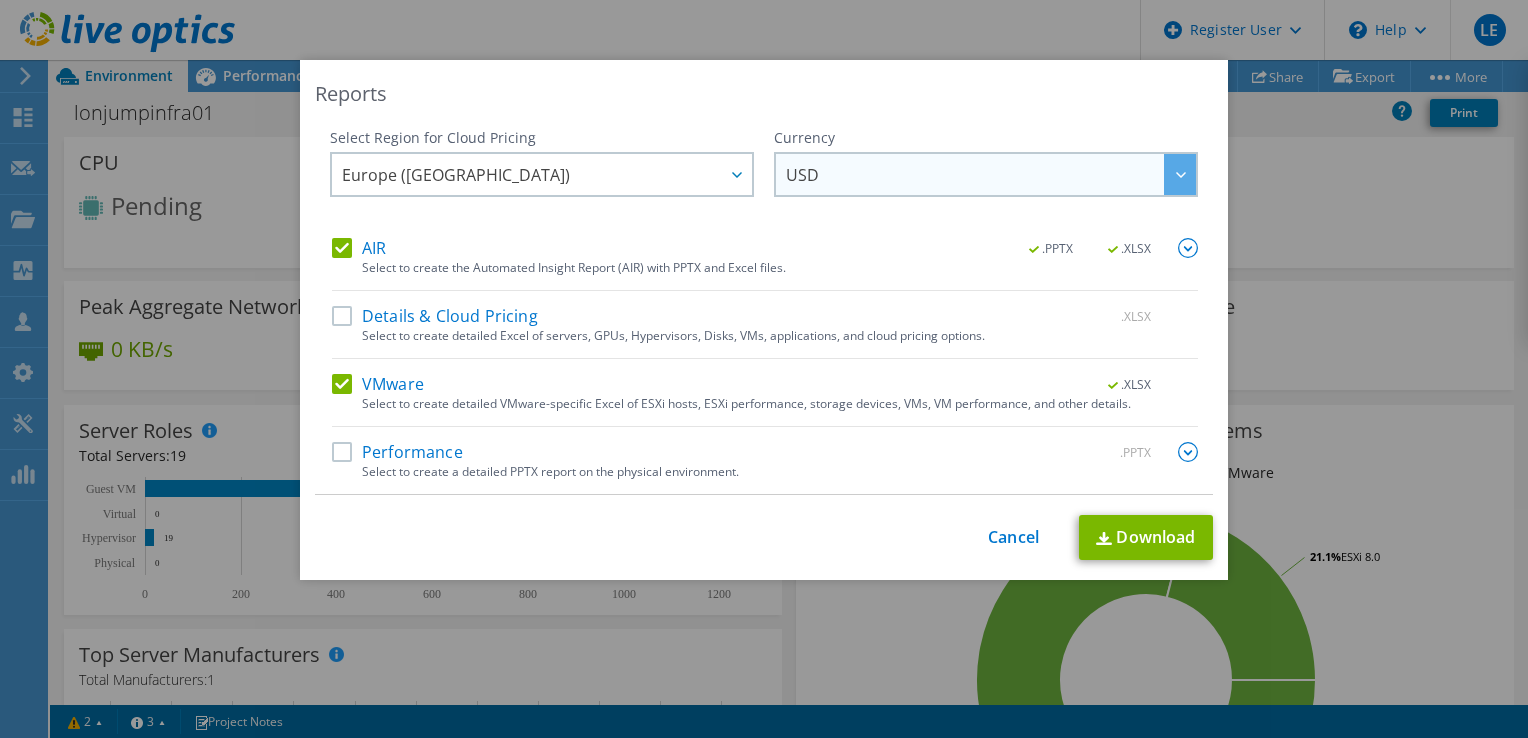 click on "USD" at bounding box center [991, 174] 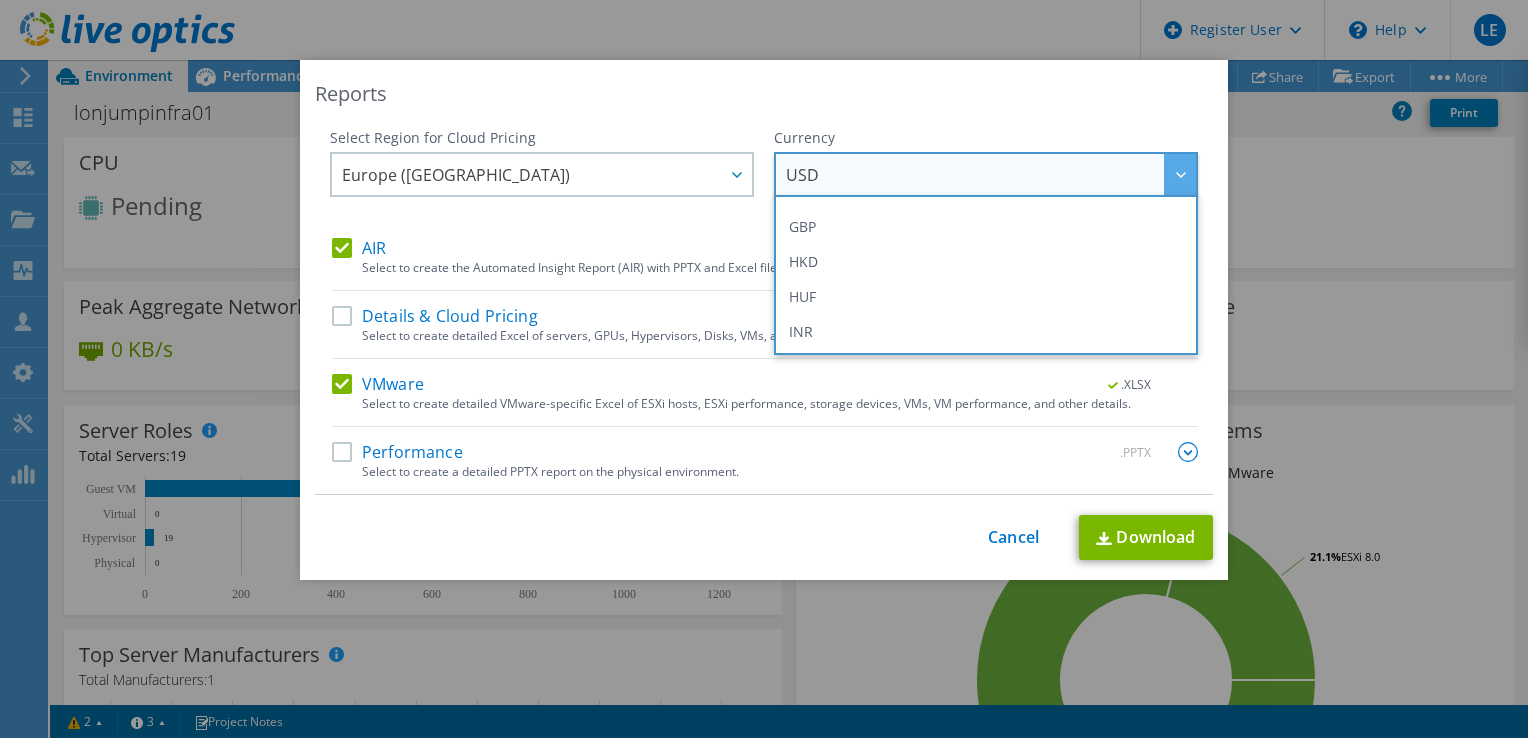 scroll, scrollTop: 333, scrollLeft: 0, axis: vertical 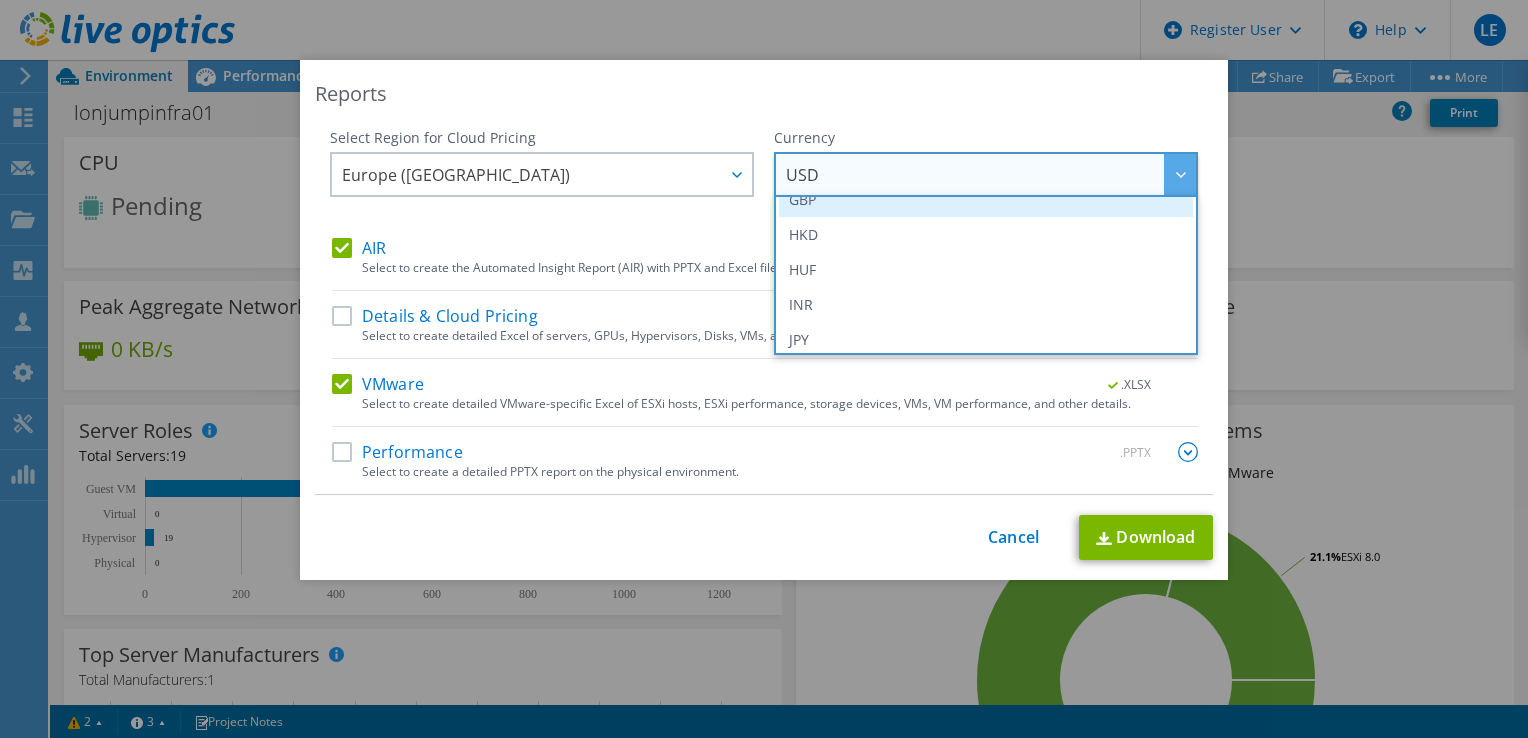 click on "GBP" at bounding box center [986, 199] 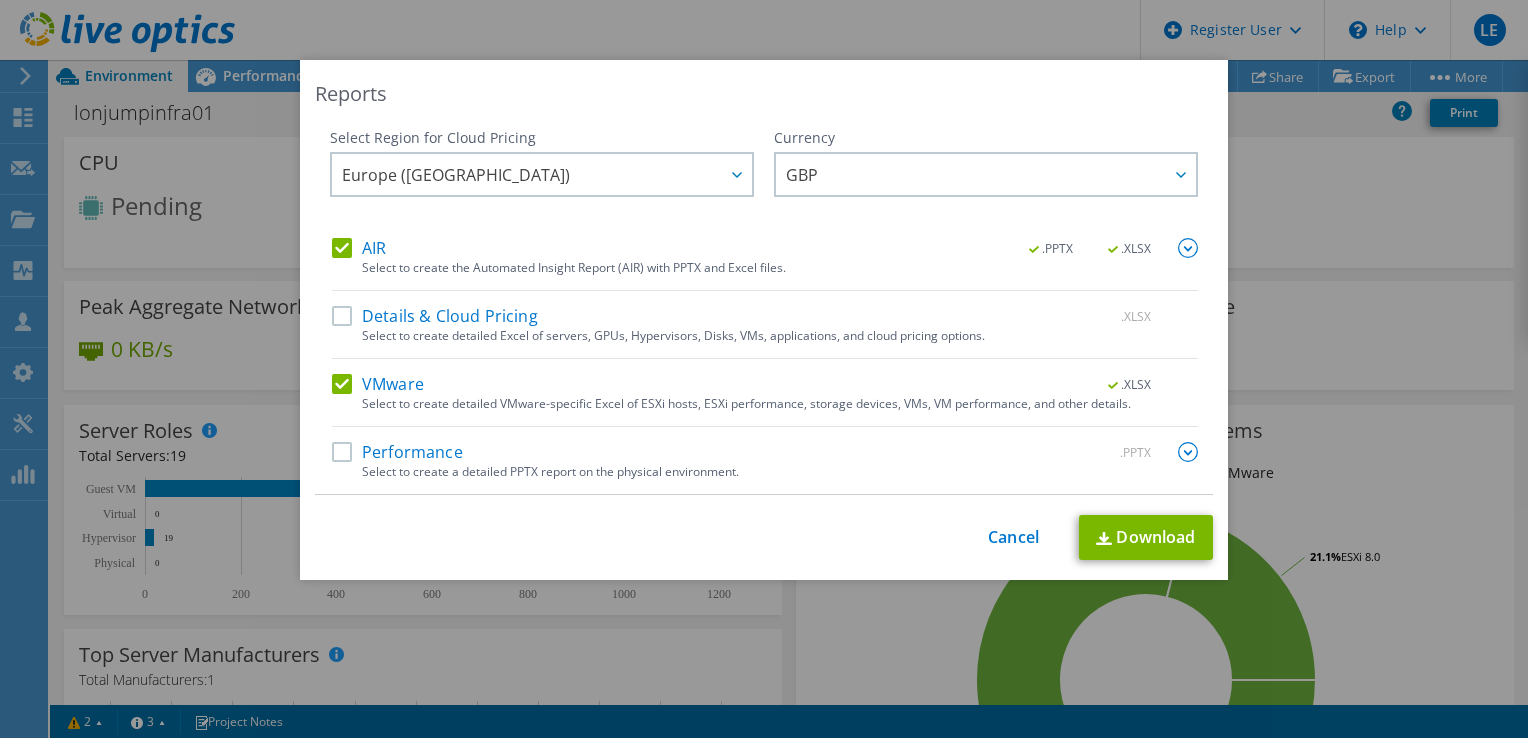 click on "Performance" at bounding box center (397, 452) 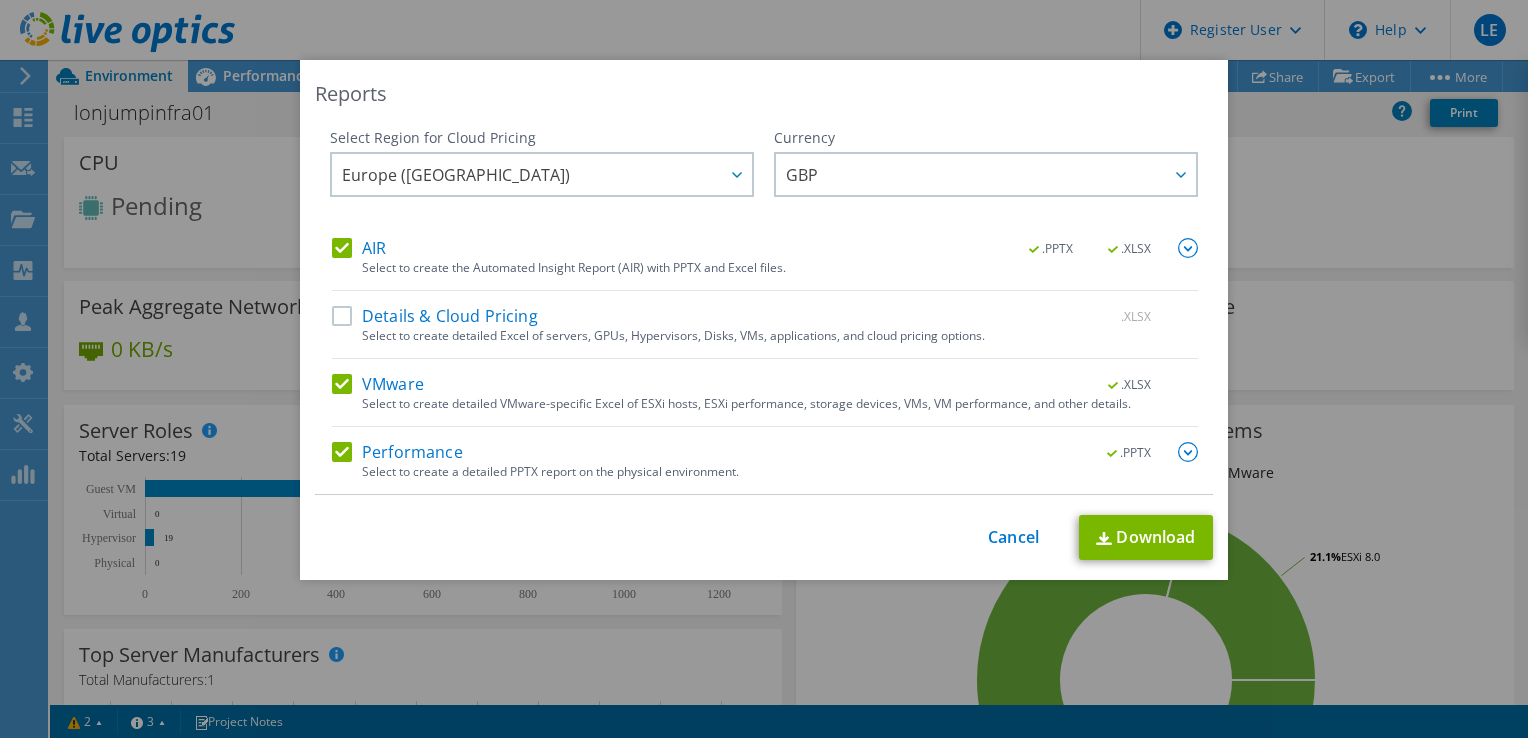 click on "Details & Cloud Pricing" at bounding box center (435, 316) 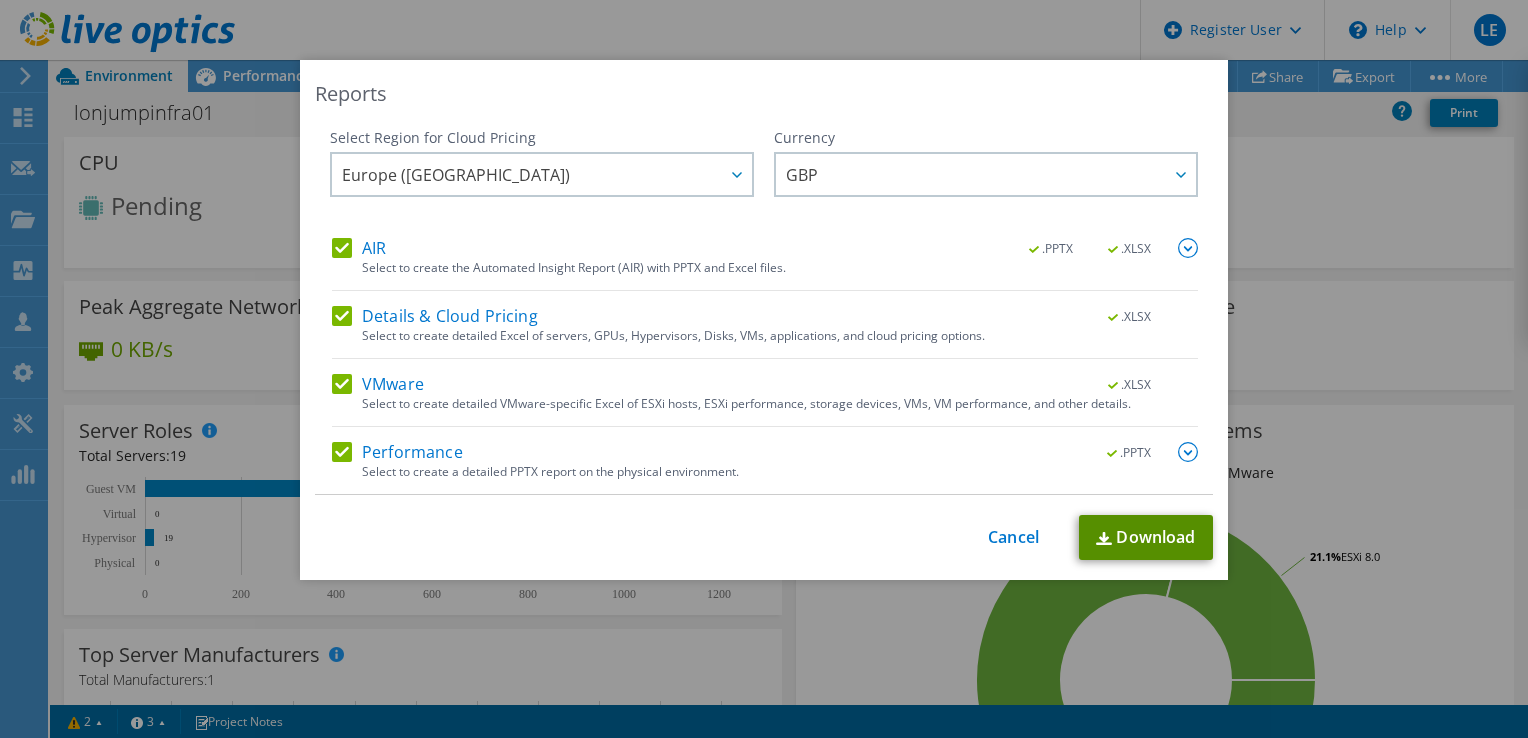 click on "Download" at bounding box center [1146, 537] 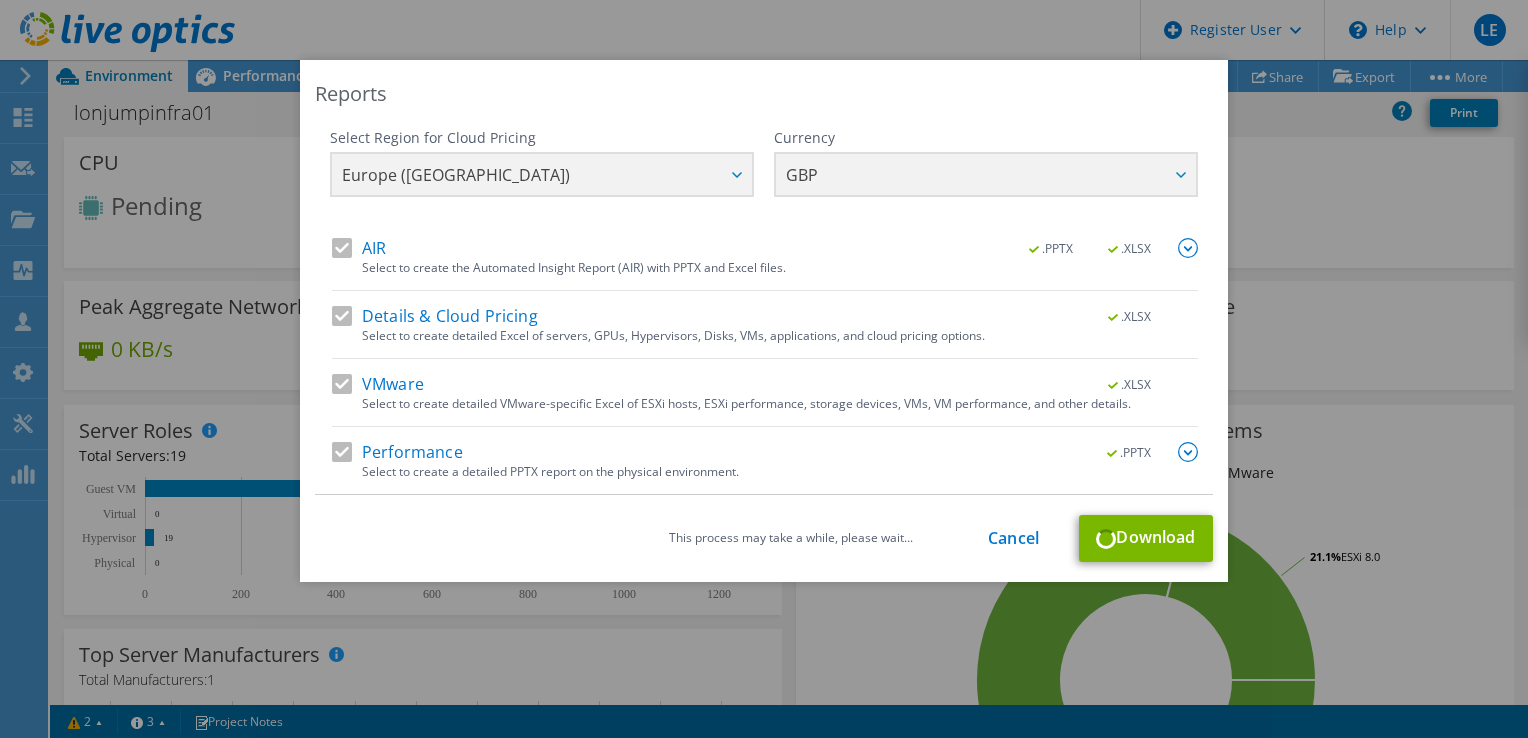 drag, startPoint x: 871, startPoint y: 79, endPoint x: 968, endPoint y: 111, distance: 102.14206 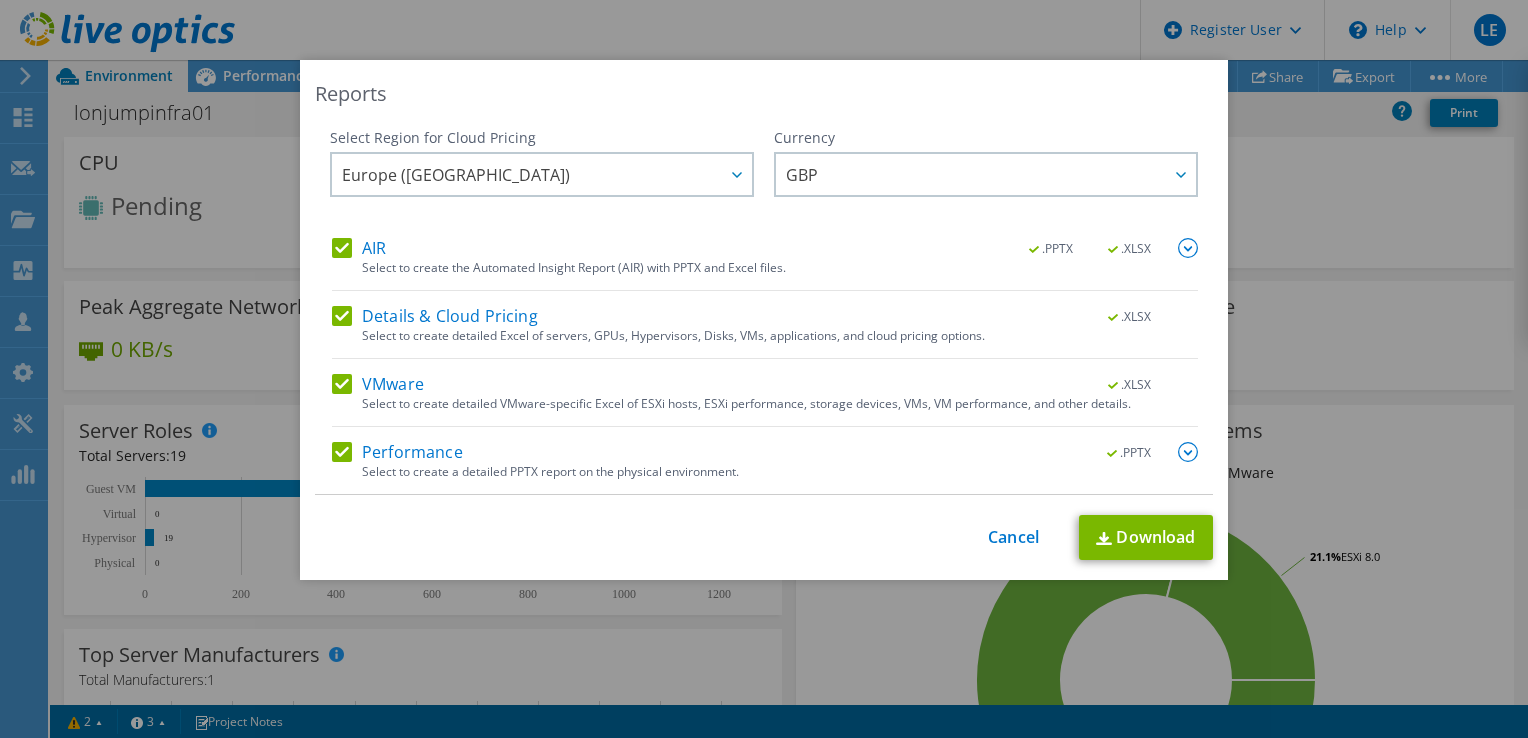drag, startPoint x: 968, startPoint y: 111, endPoint x: 912, endPoint y: 102, distance: 56.718605 